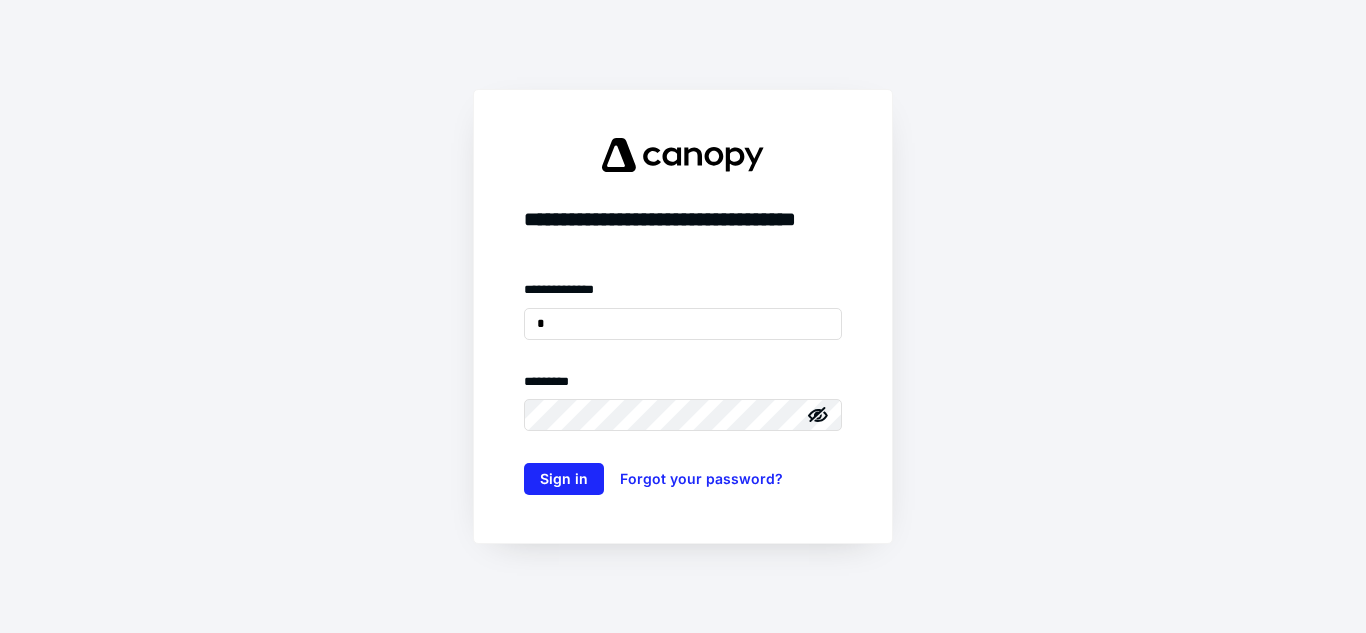 scroll, scrollTop: 0, scrollLeft: 0, axis: both 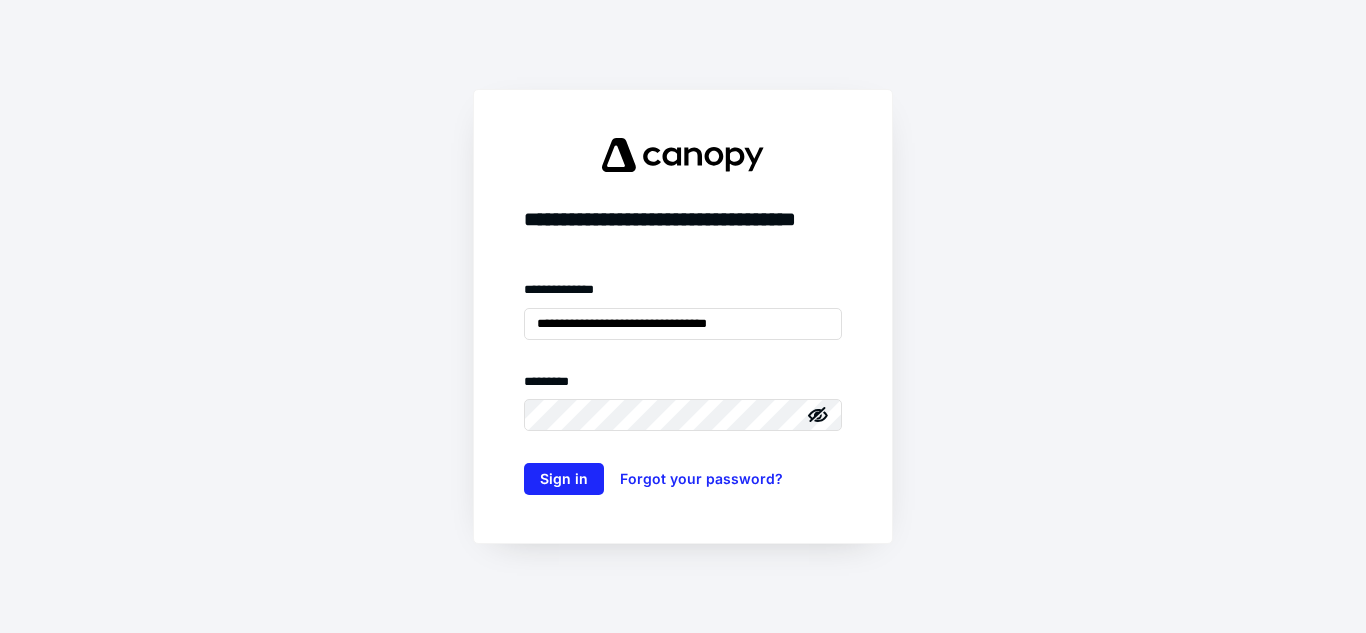 click 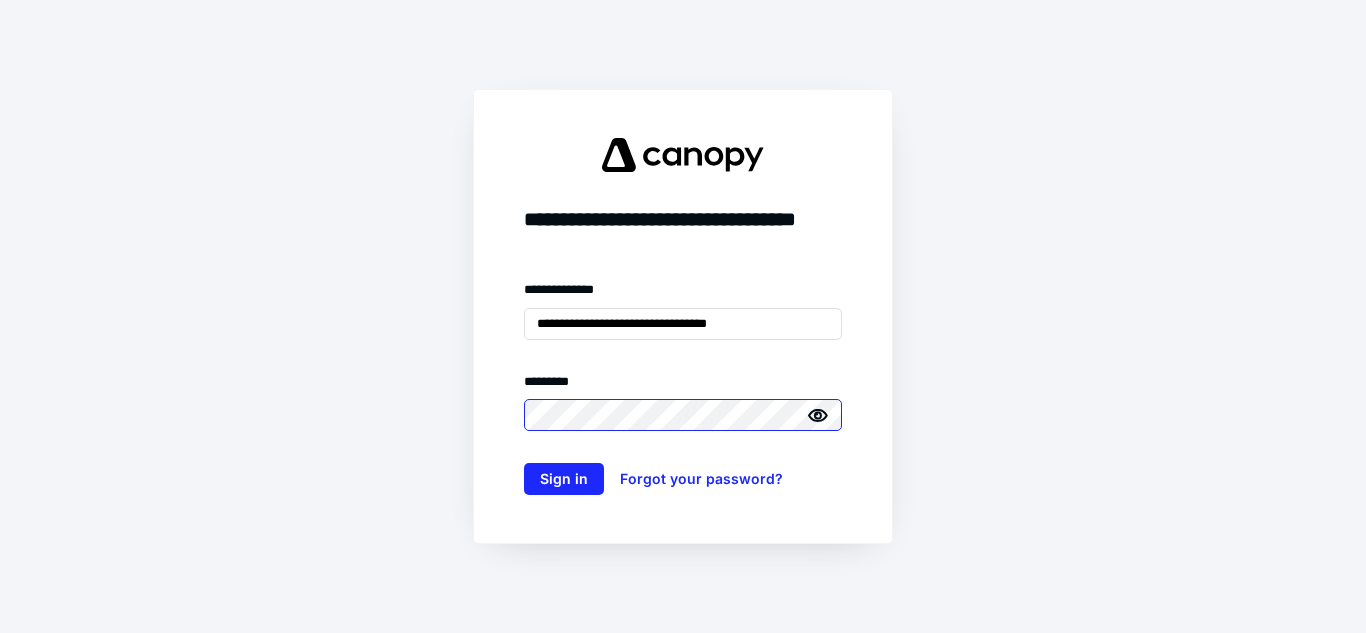 click on "Sign in" at bounding box center (564, 479) 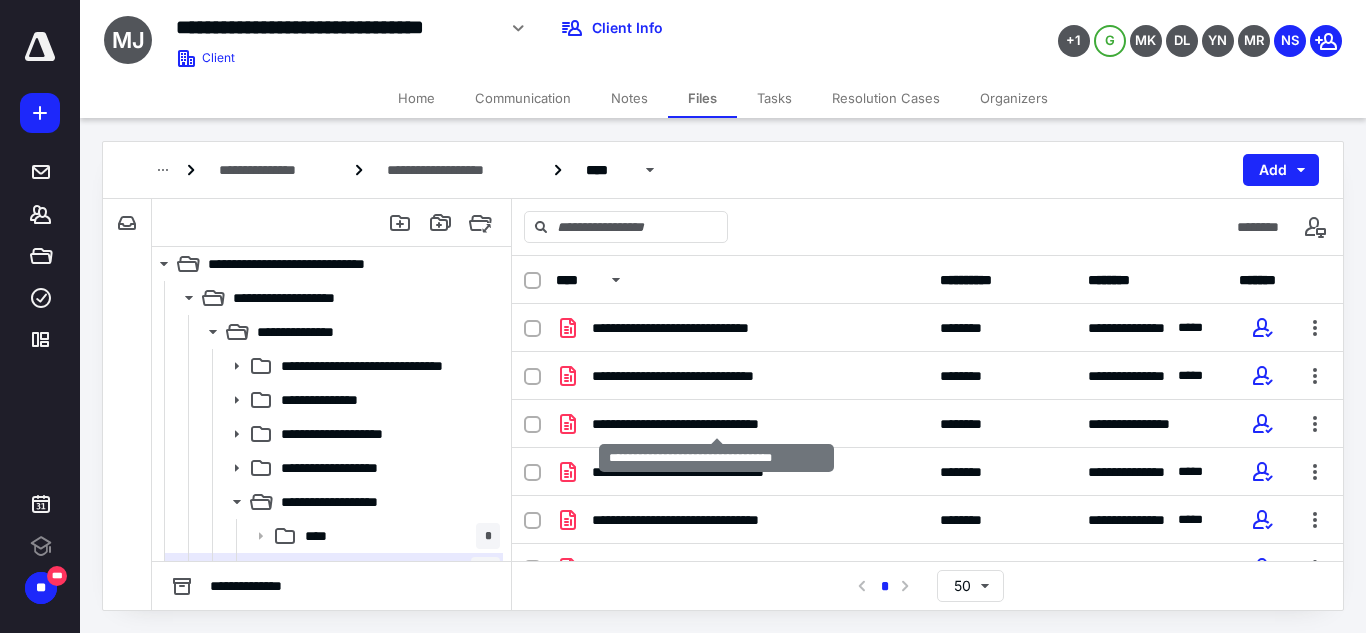 scroll, scrollTop: 0, scrollLeft: 0, axis: both 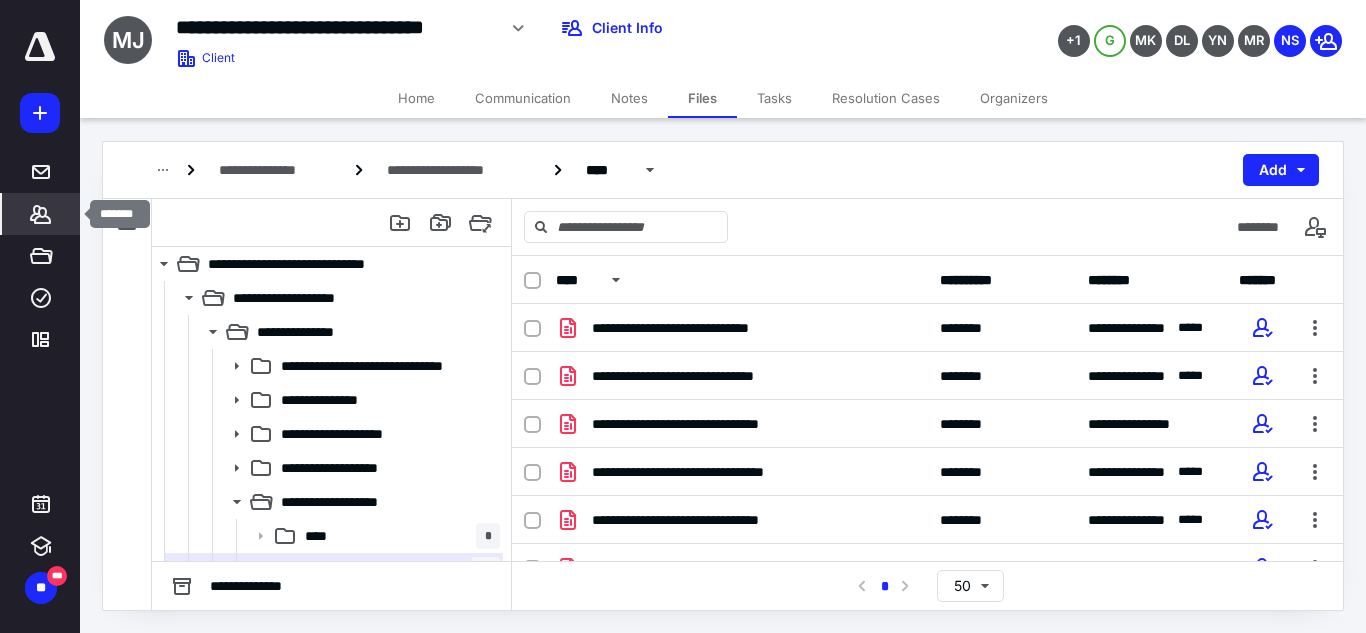 click 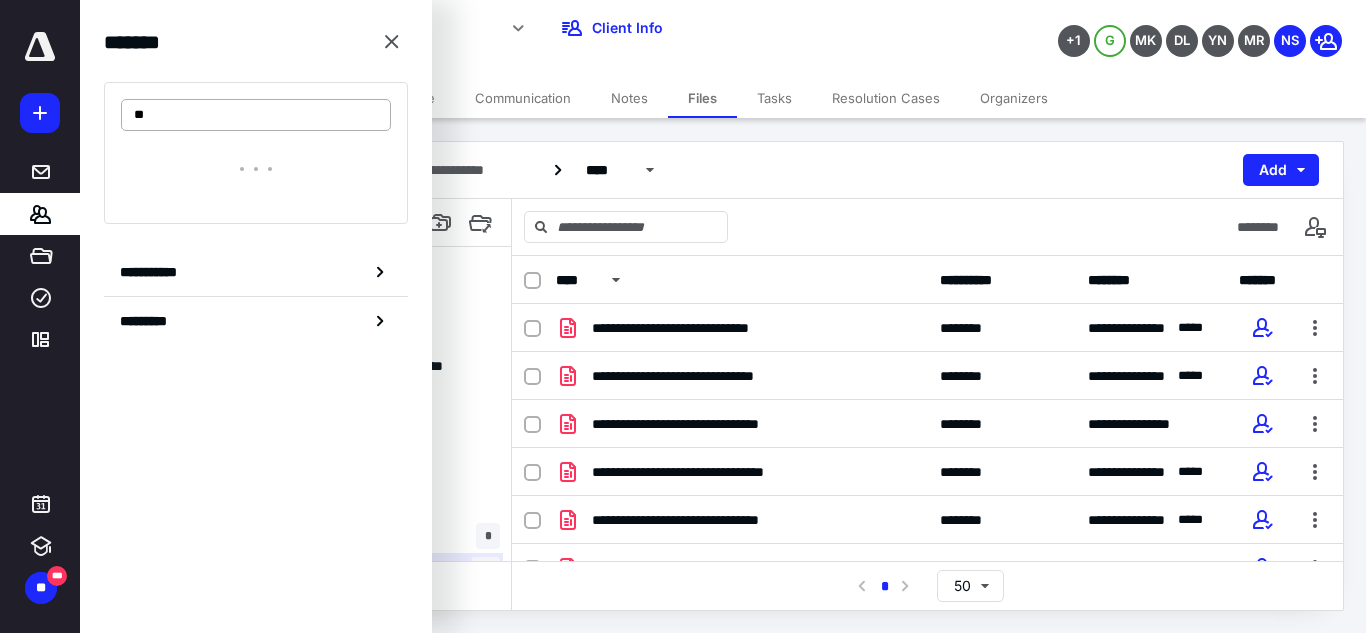 type on "*" 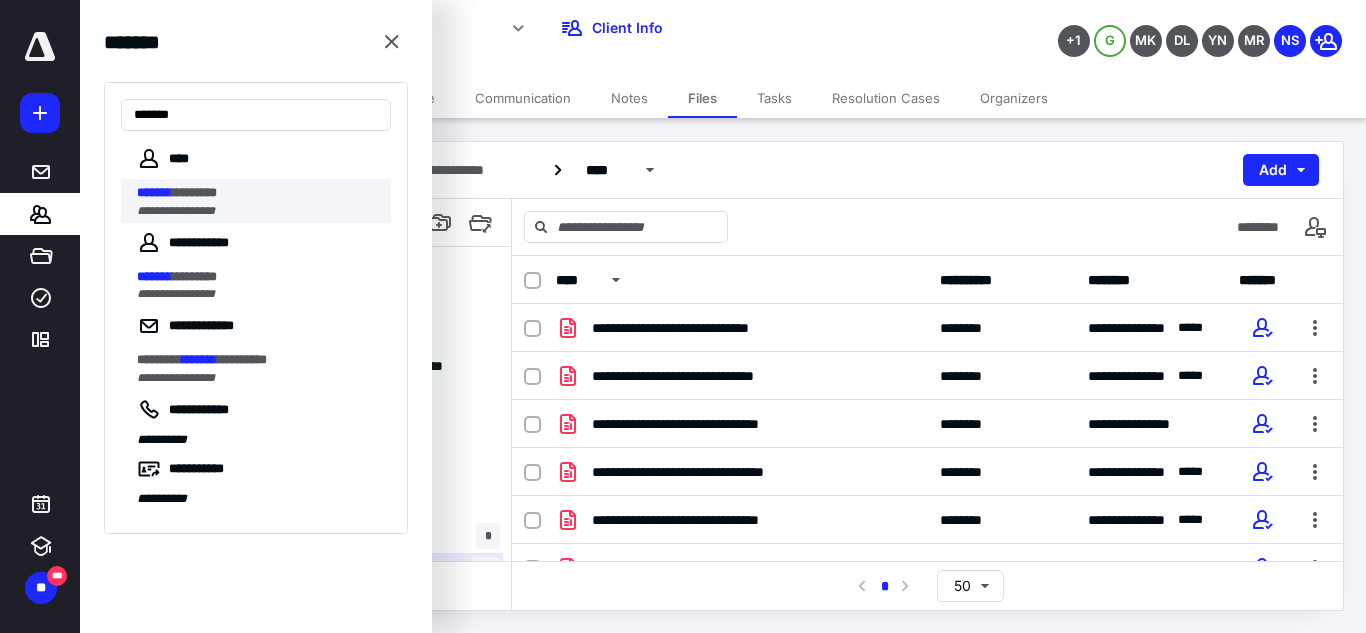 type on "*******" 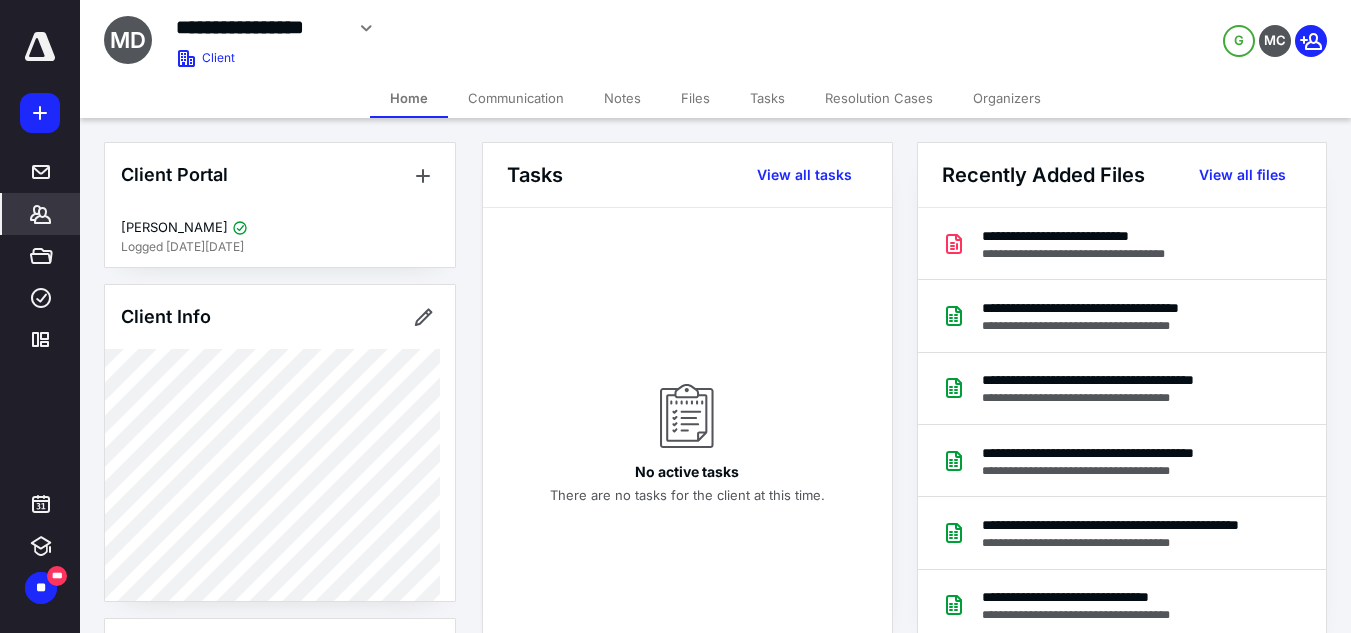 click on "Files" at bounding box center (695, 98) 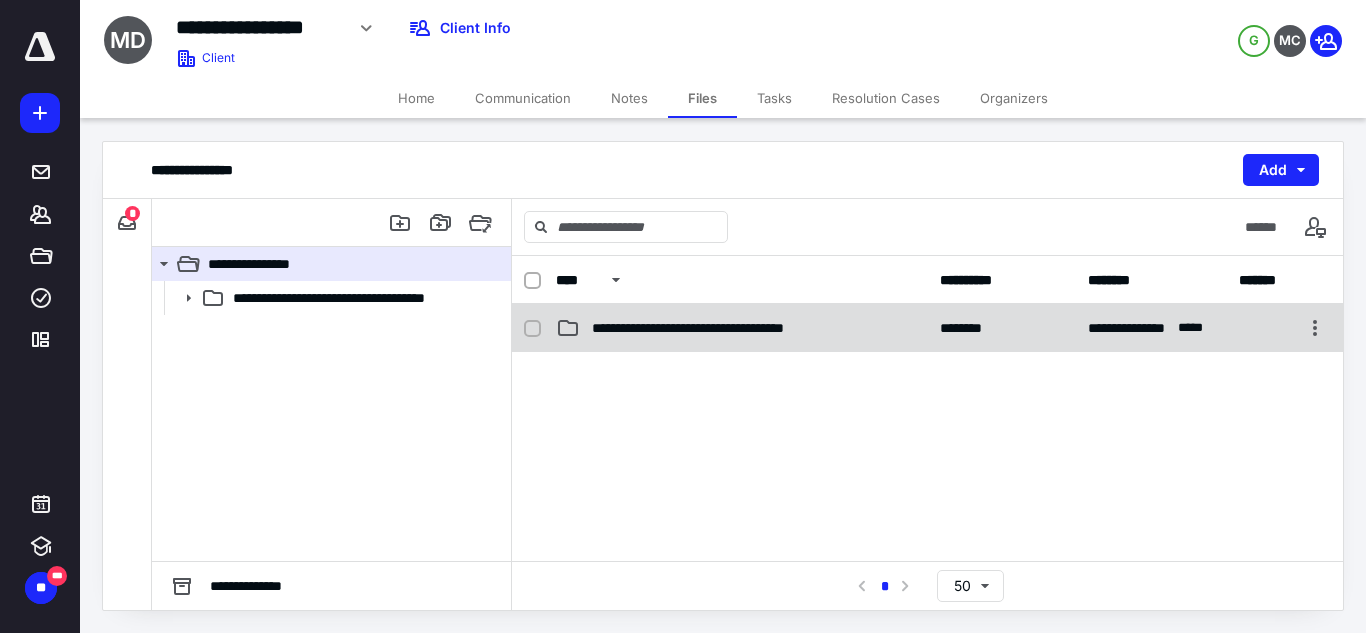 click on "**********" at bounding box center (742, 328) 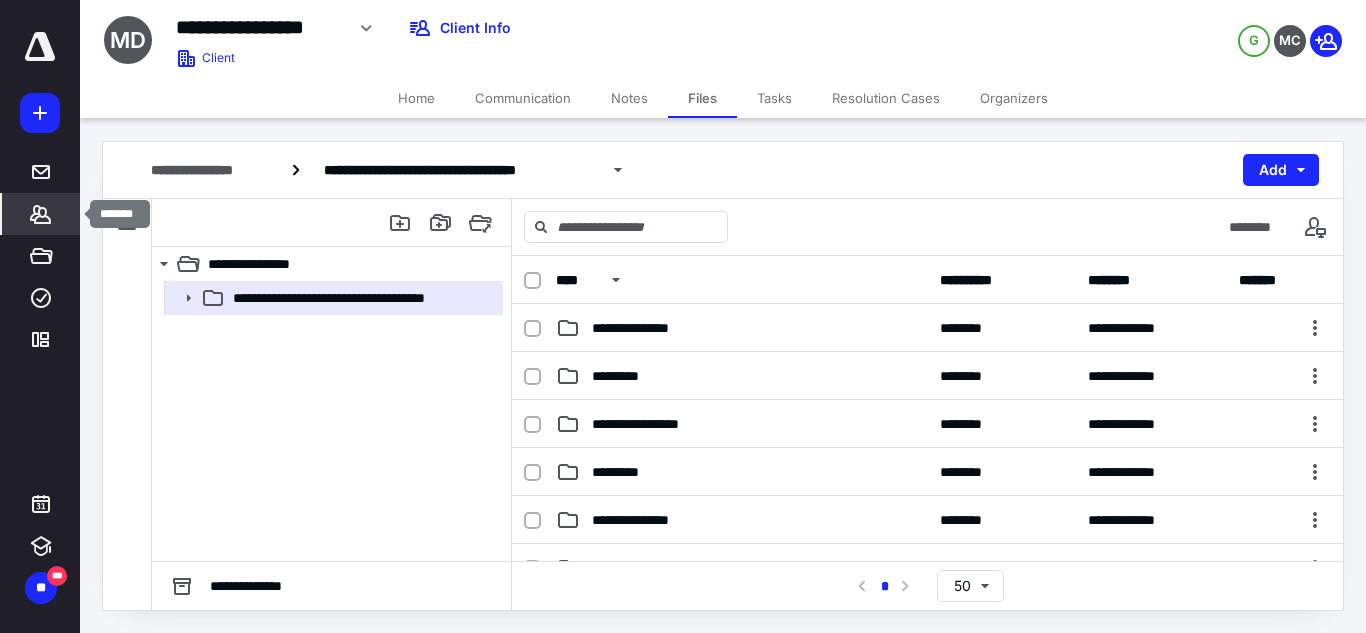 click on "*******" at bounding box center (41, 214) 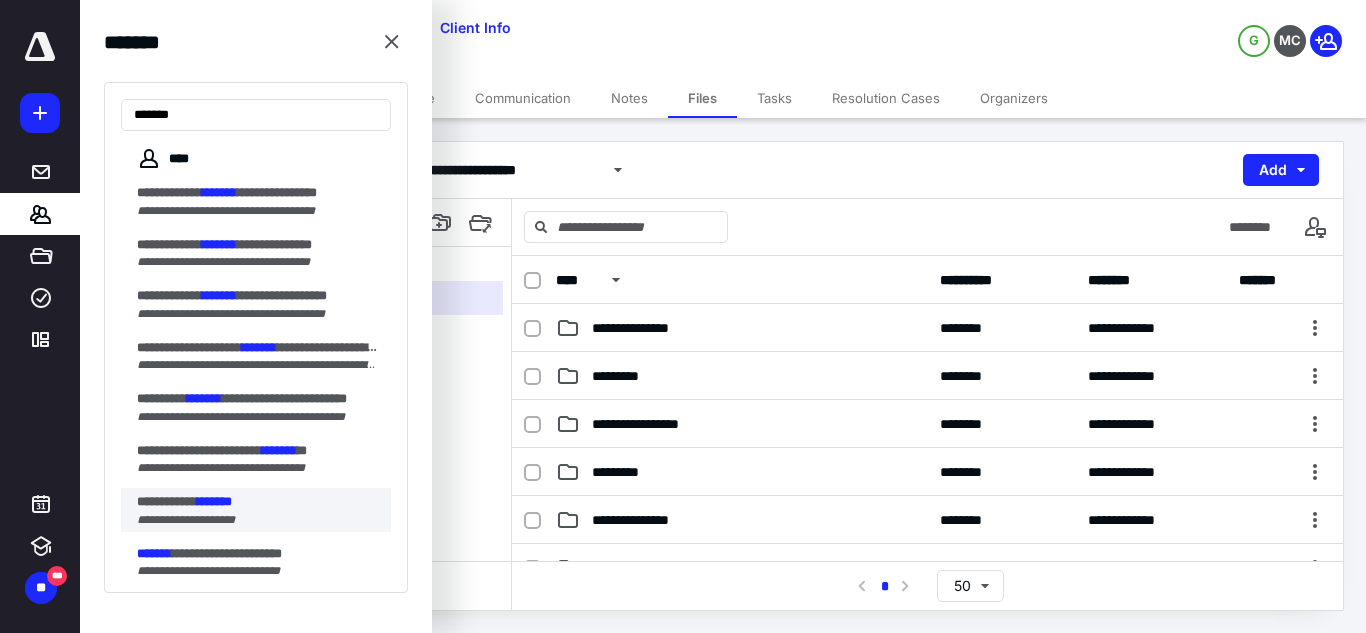 type on "*******" 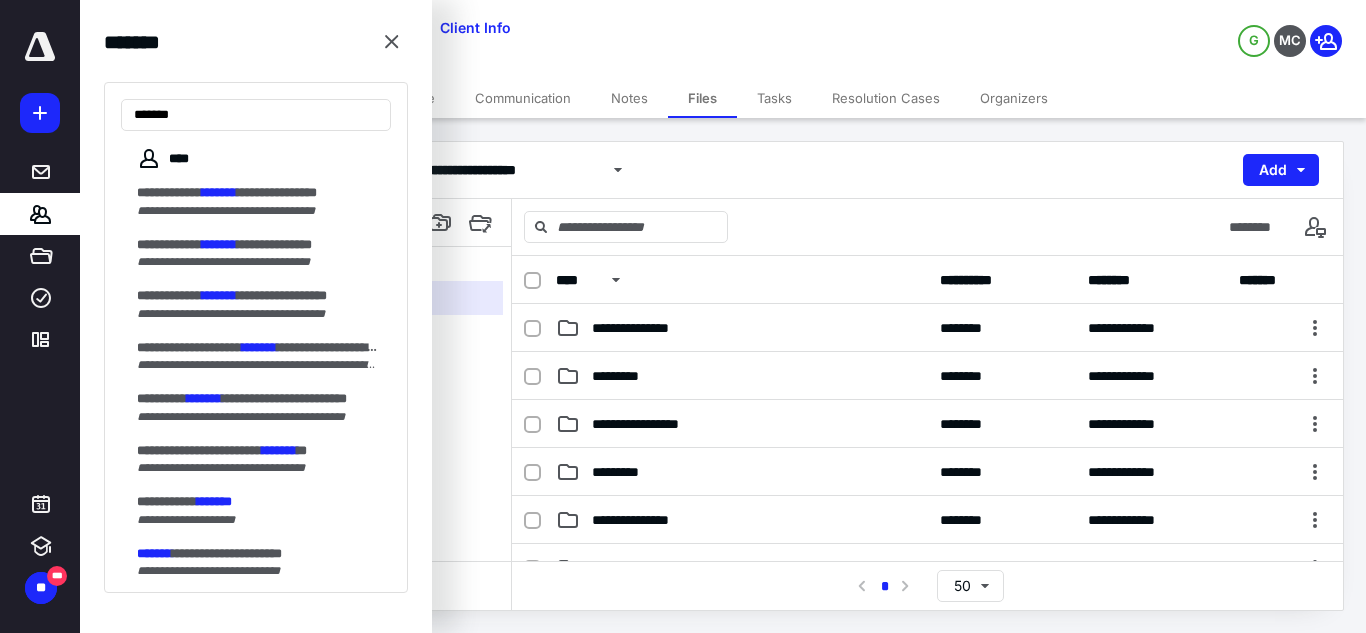 click on "*******" at bounding box center [214, 501] 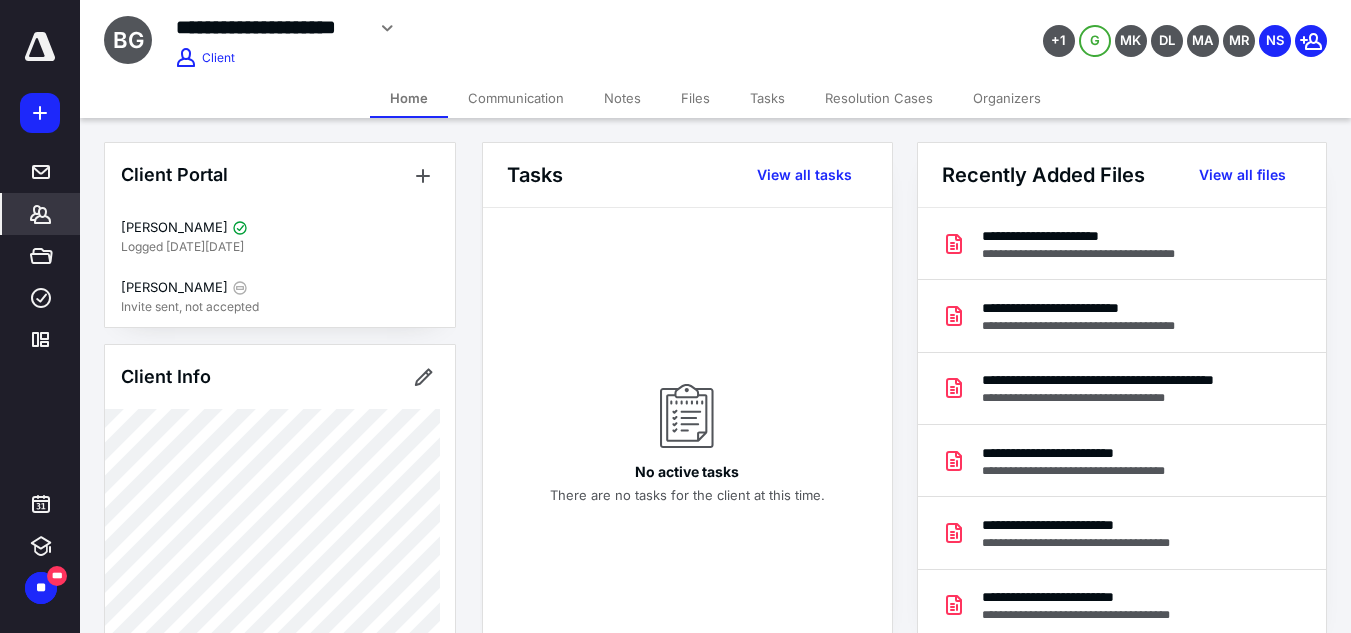 click on "Files" at bounding box center [695, 98] 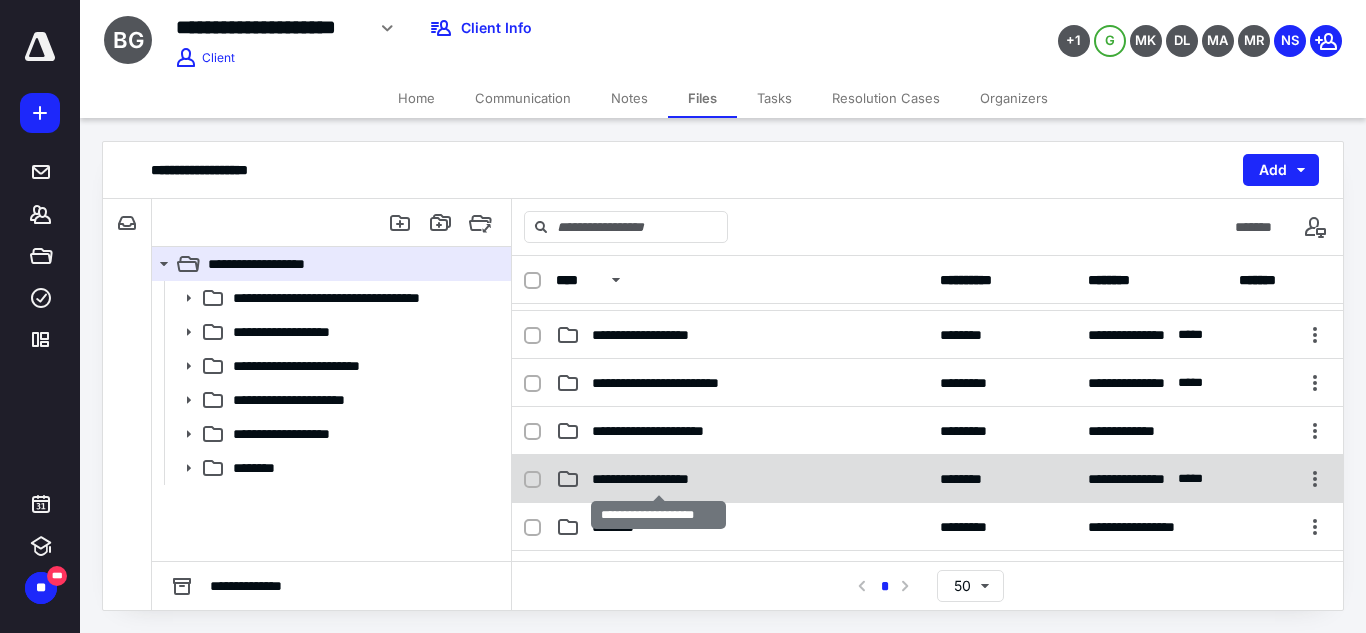 scroll, scrollTop: 42, scrollLeft: 0, axis: vertical 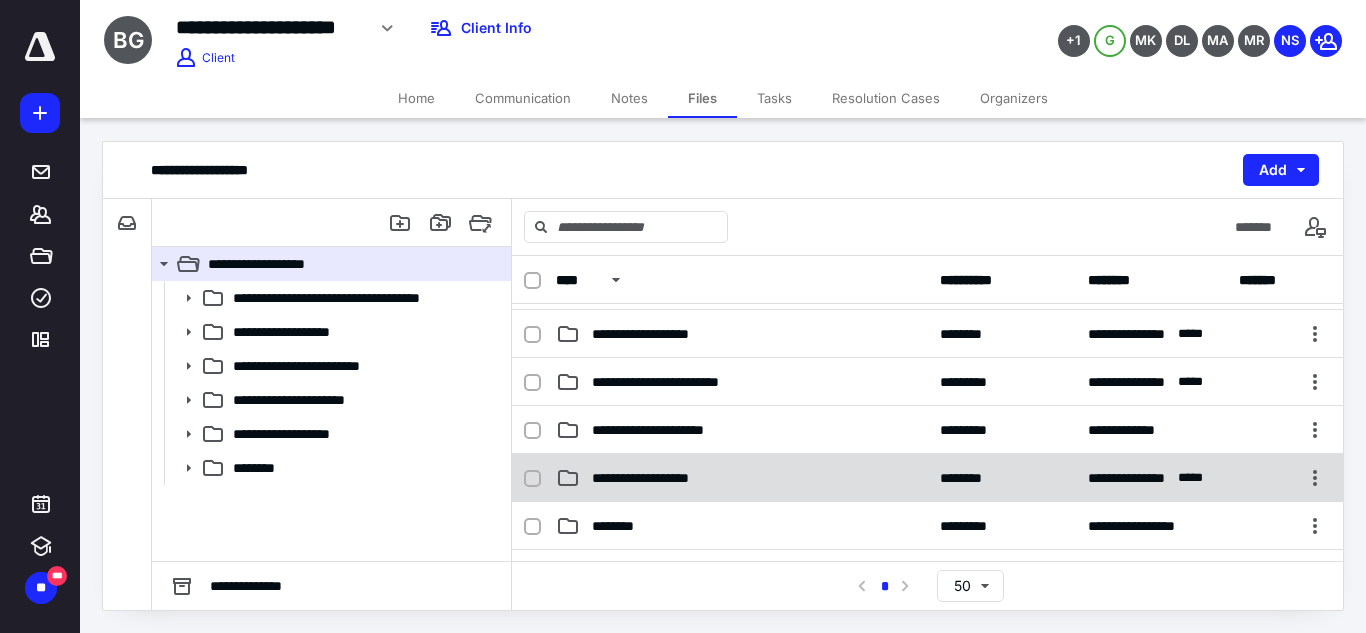 click on "**********" at bounding box center [927, 478] 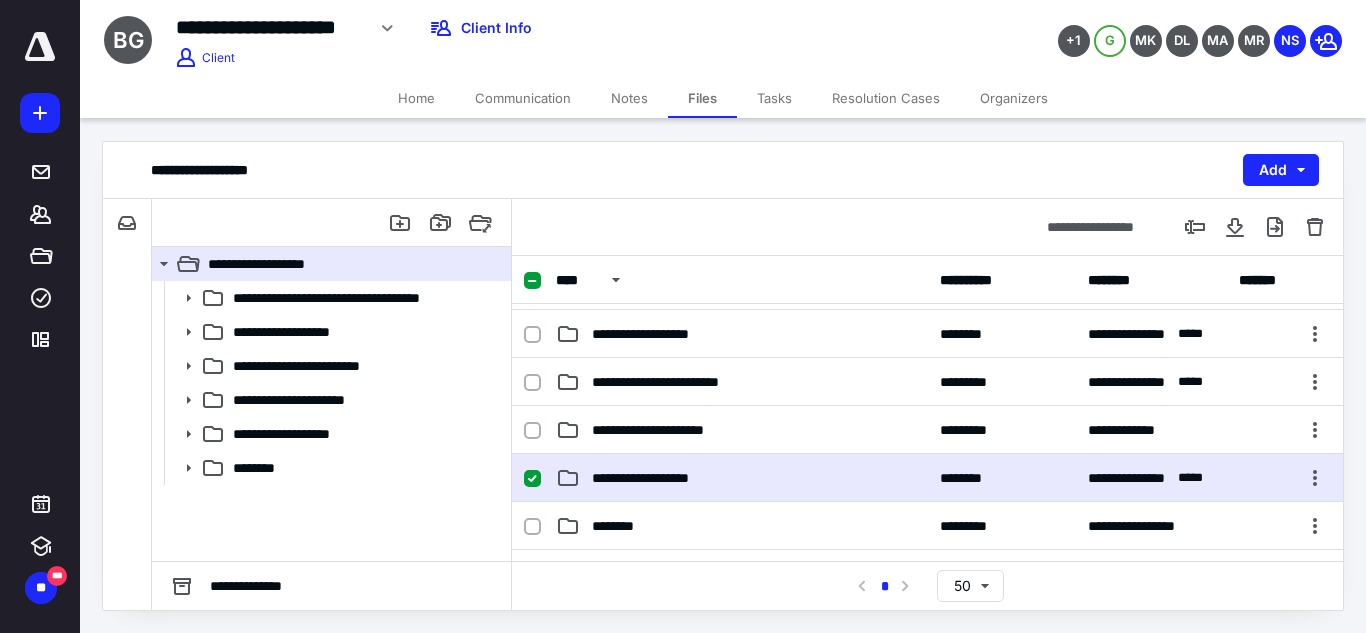 click on "**********" at bounding box center [927, 478] 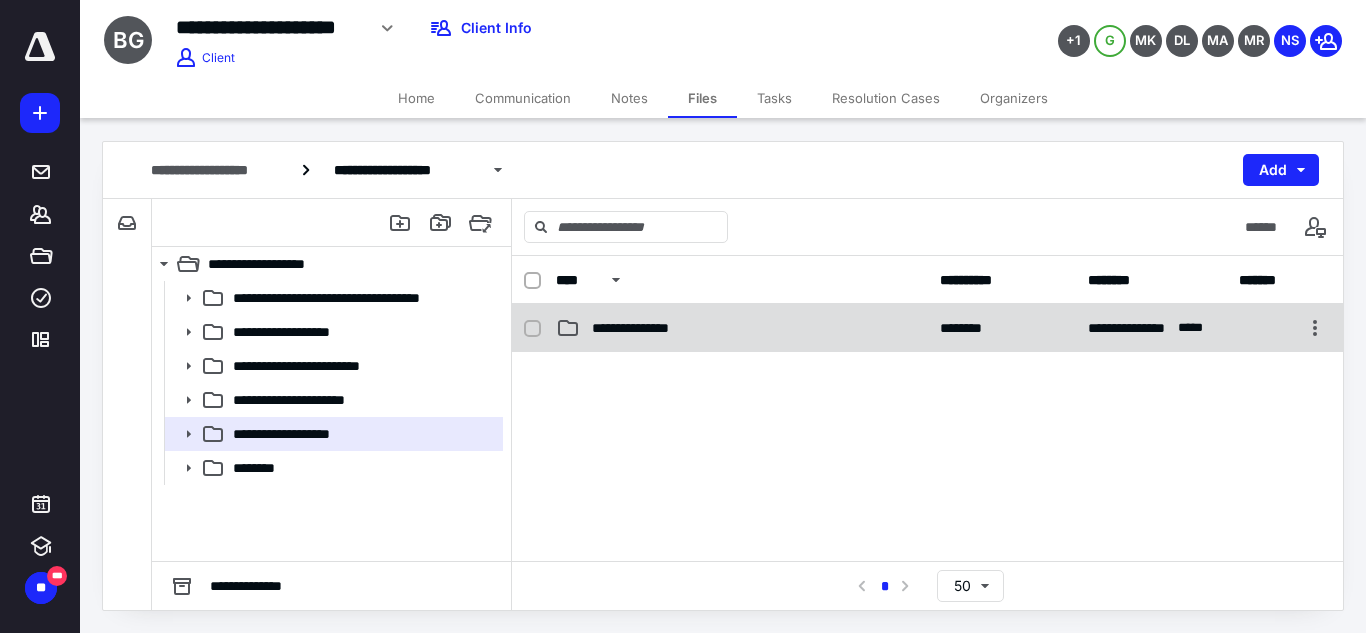 click on "**********" at bounding box center [649, 328] 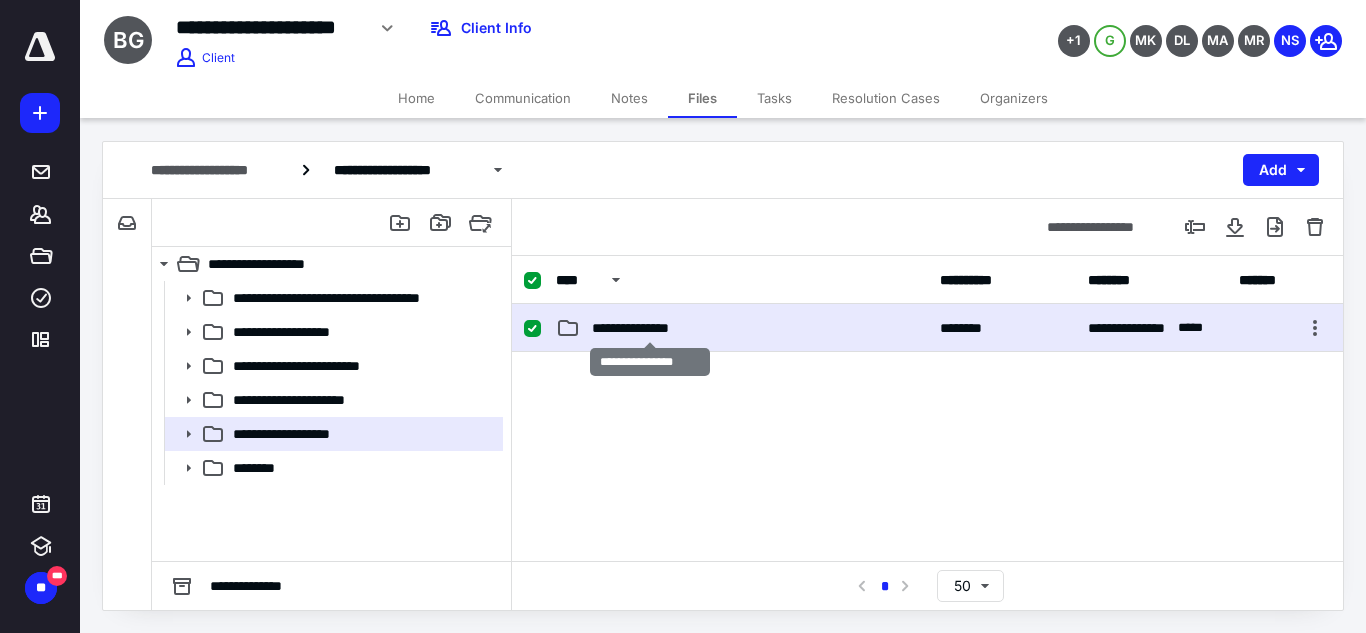 click on "**********" at bounding box center (649, 328) 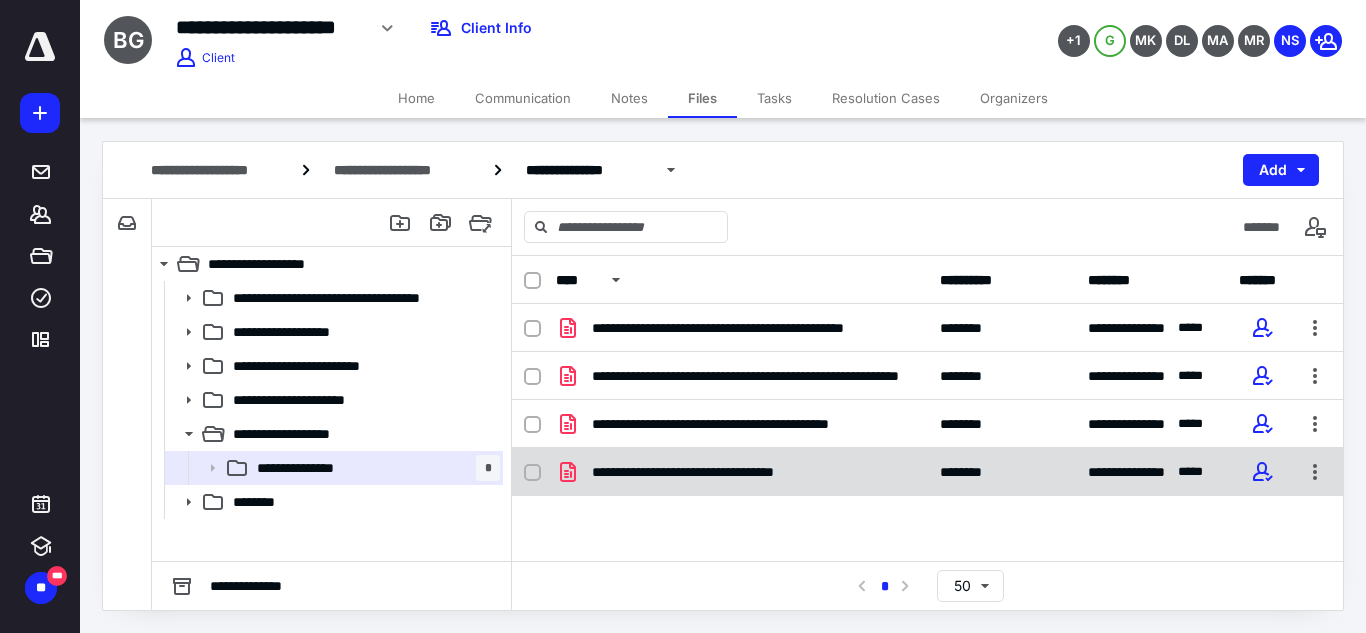click on "**********" at bounding box center (712, 472) 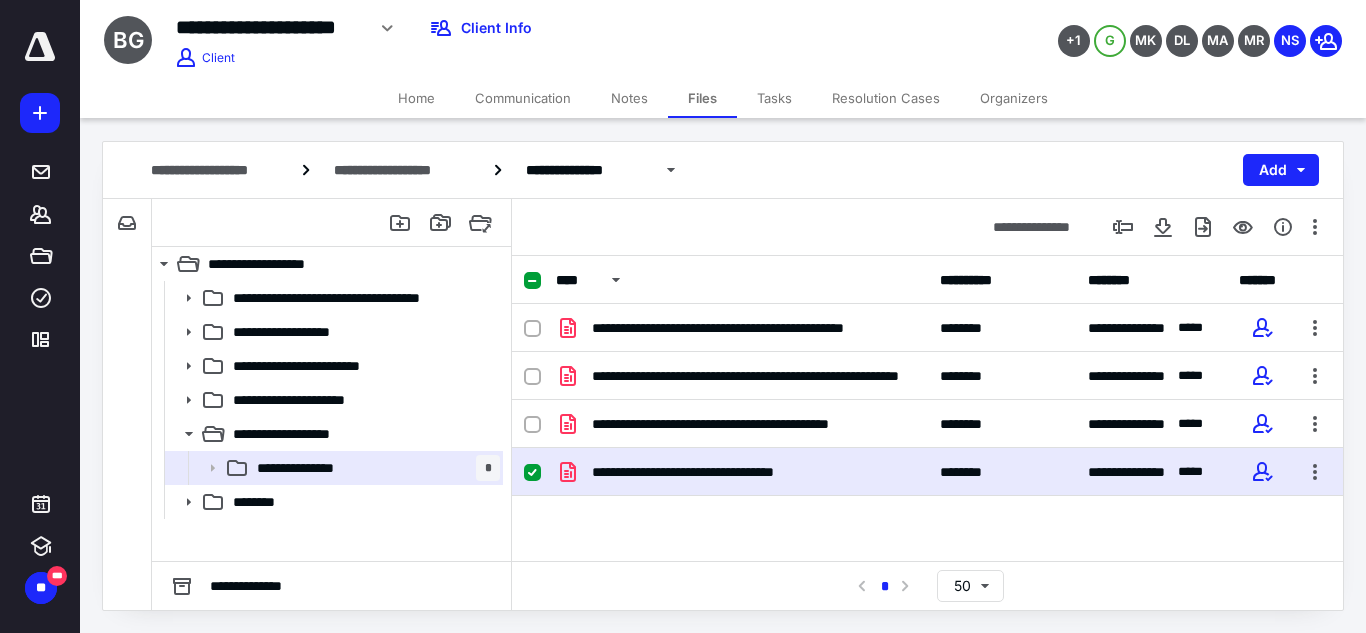 click on "**********" at bounding box center (712, 472) 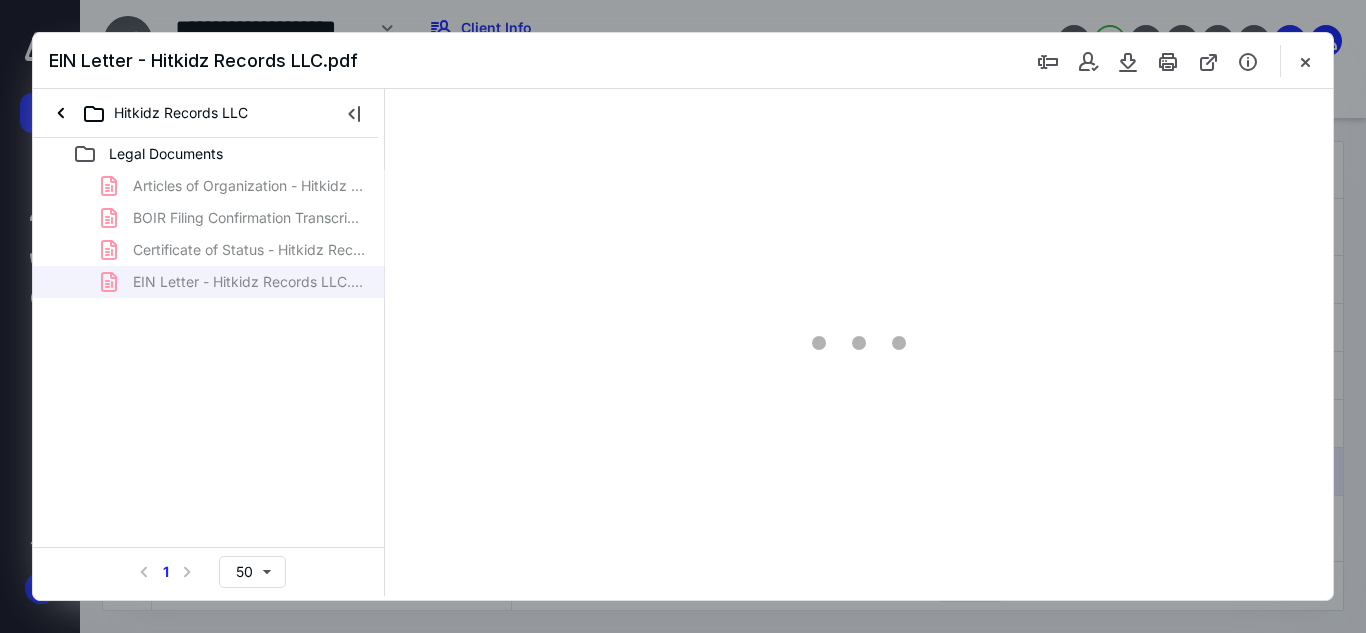 scroll, scrollTop: 0, scrollLeft: 0, axis: both 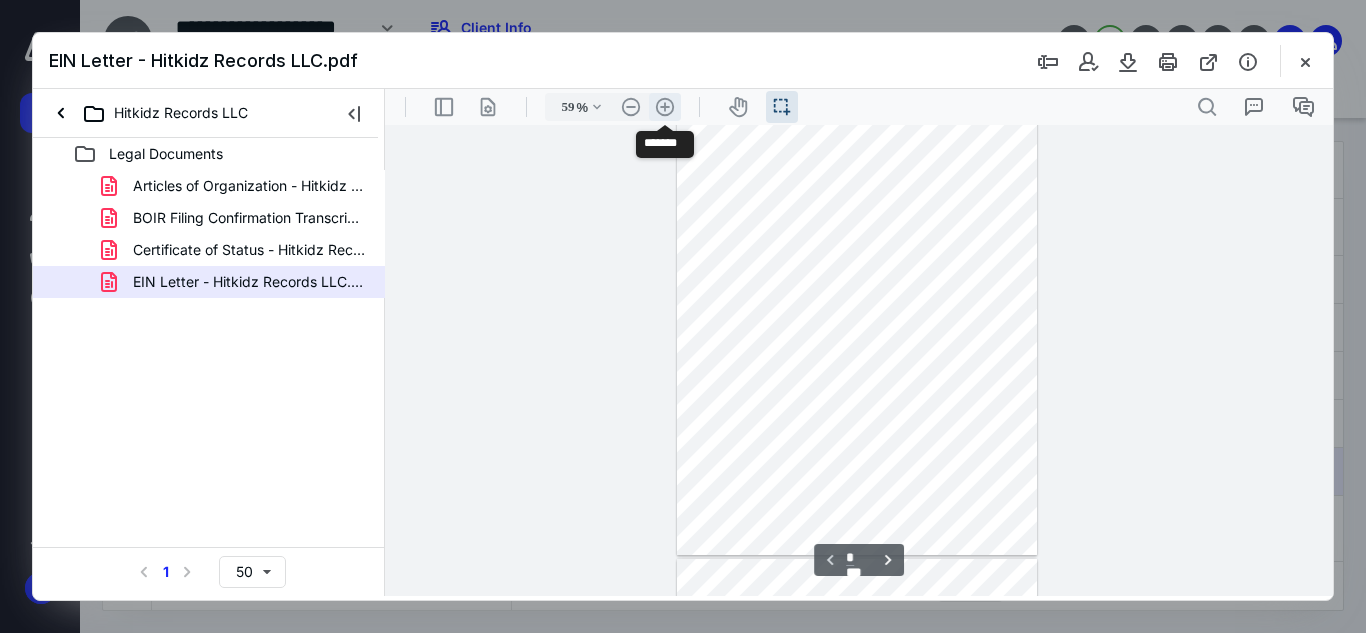 click on ".cls-1{fill:#abb0c4;} icon - header - zoom - in - line" at bounding box center [665, 107] 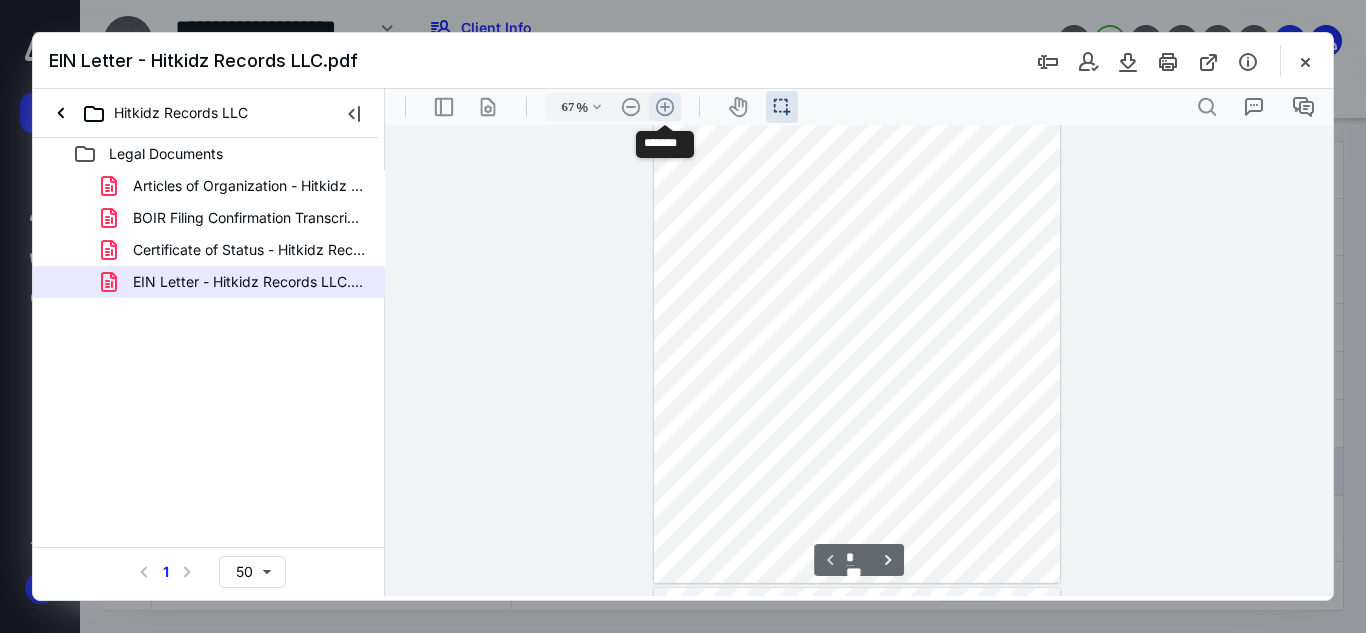 click on ".cls-1{fill:#abb0c4;} icon - header - zoom - in - line" at bounding box center [665, 107] 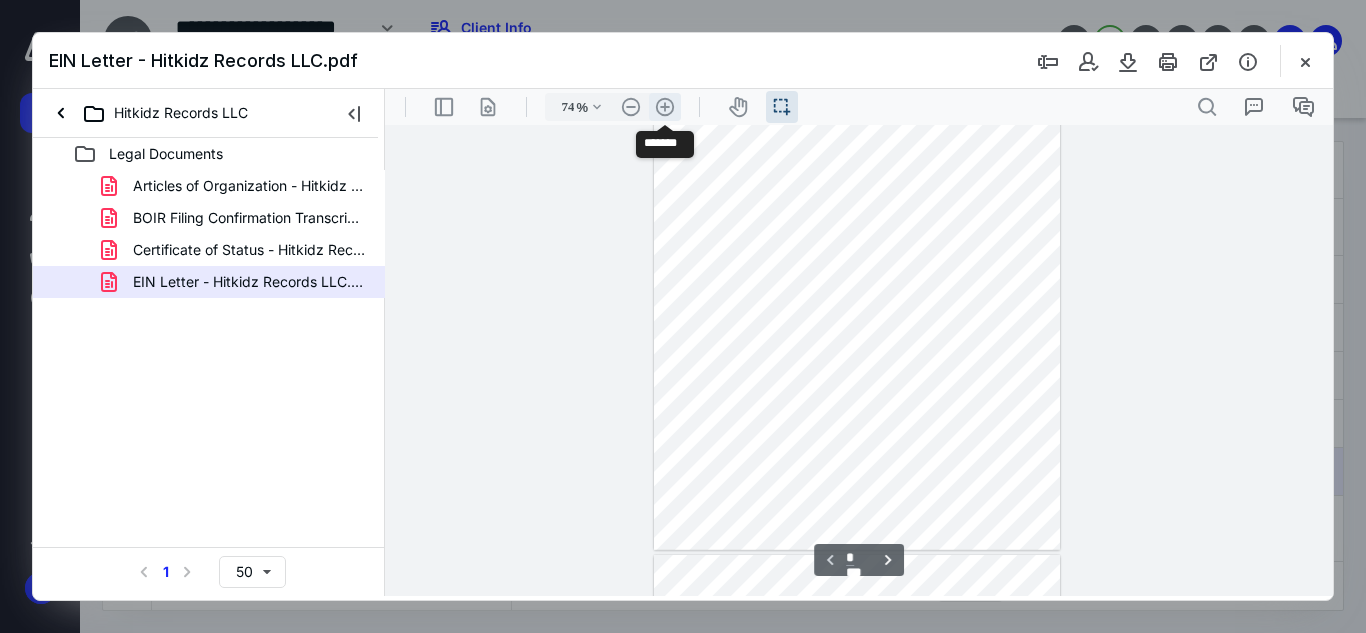 click on ".cls-1{fill:#abb0c4;} icon - header - zoom - in - line" at bounding box center (665, 107) 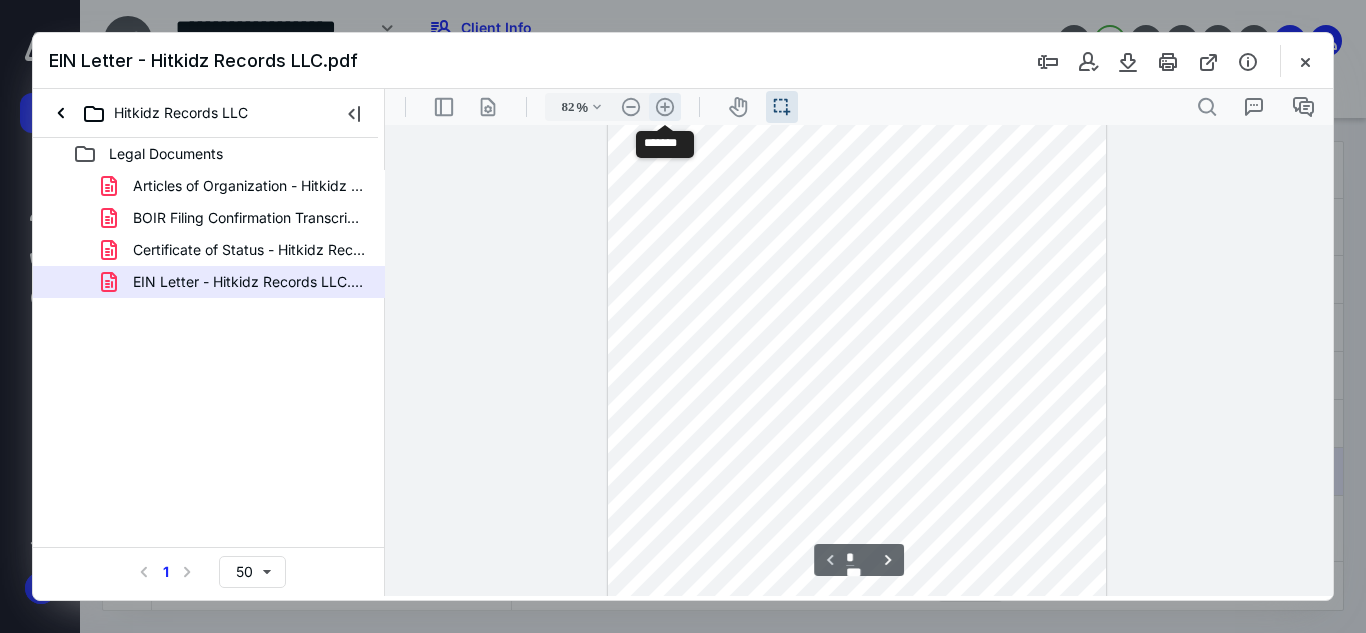 click on ".cls-1{fill:#abb0c4;} icon - header - zoom - in - line" at bounding box center (665, 107) 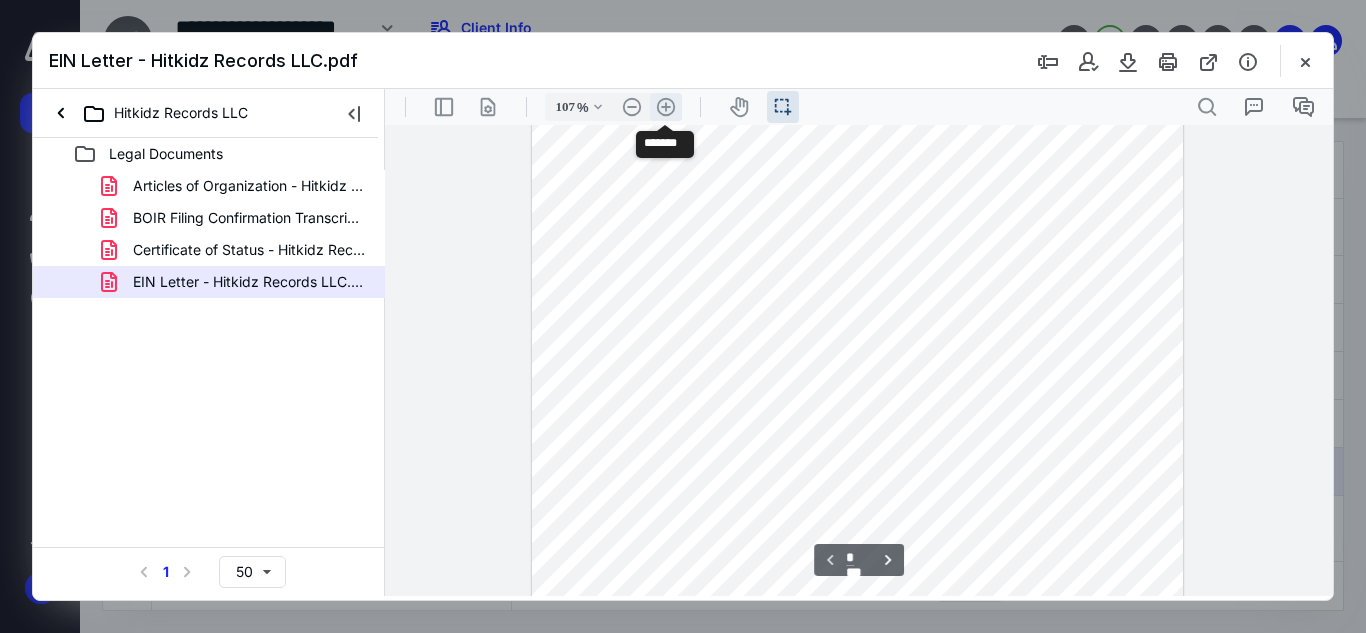 click on ".cls-1{fill:#abb0c4;} icon - header - zoom - in - line" at bounding box center [666, 107] 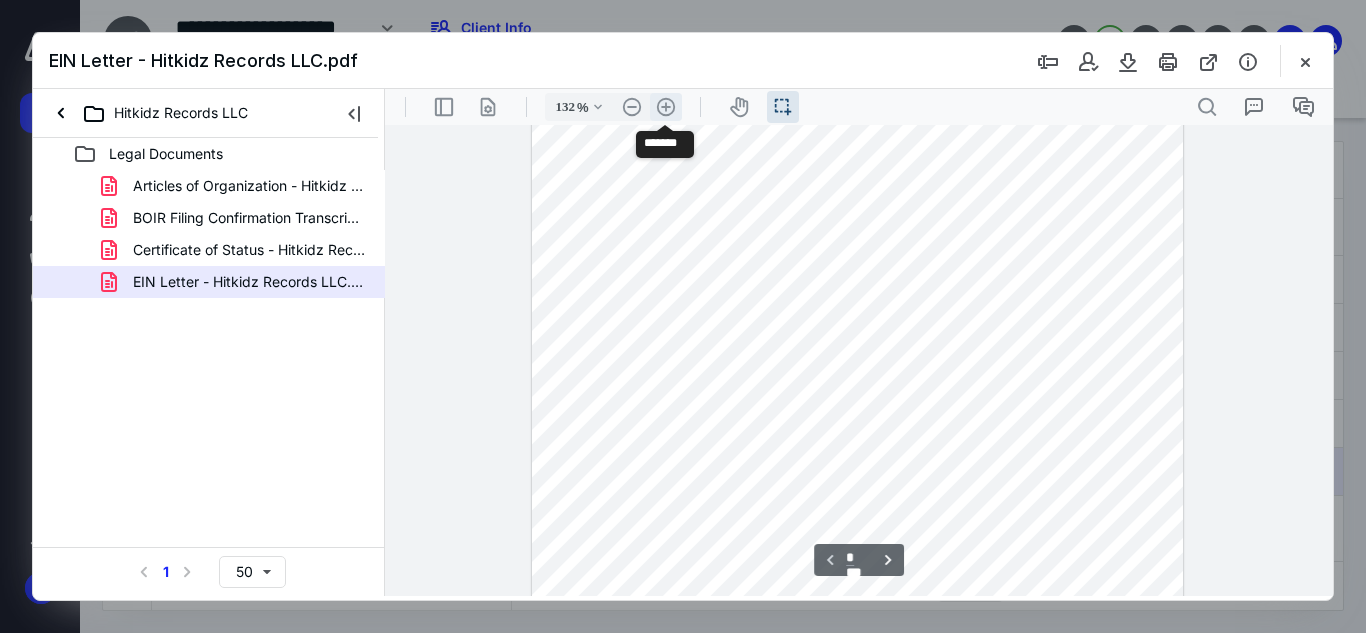 scroll, scrollTop: 355, scrollLeft: 0, axis: vertical 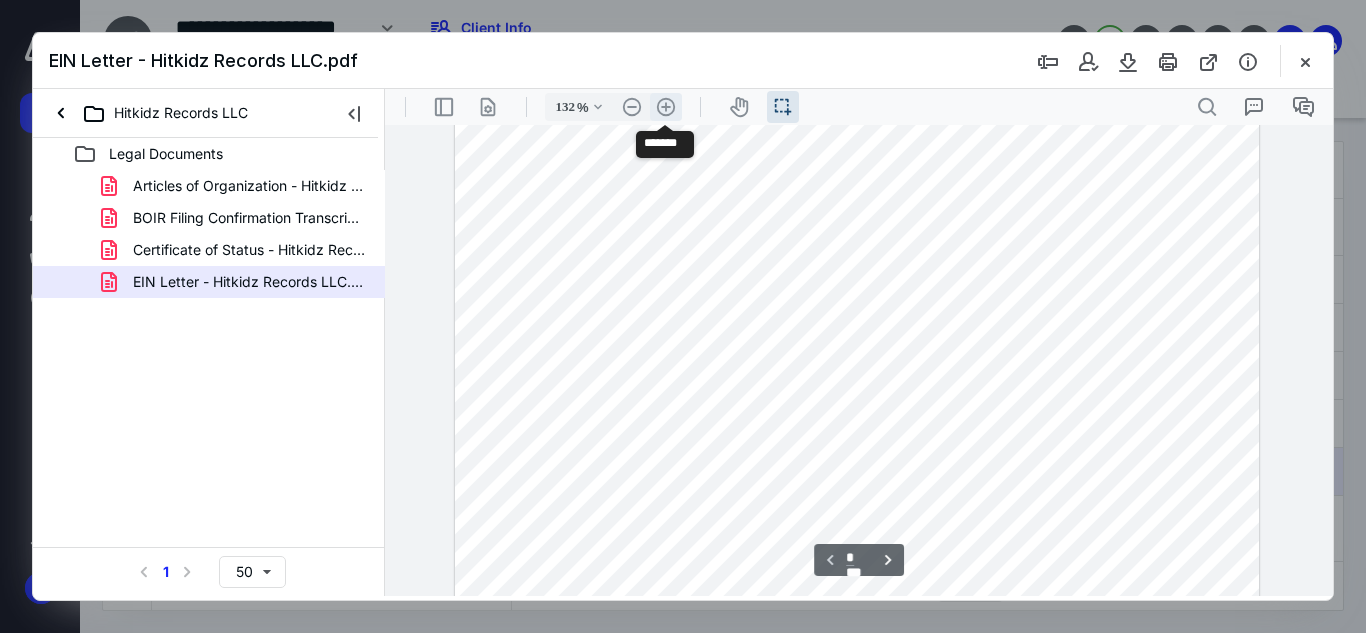 click on ".cls-1{fill:#abb0c4;} icon - header - zoom - in - line" at bounding box center (666, 107) 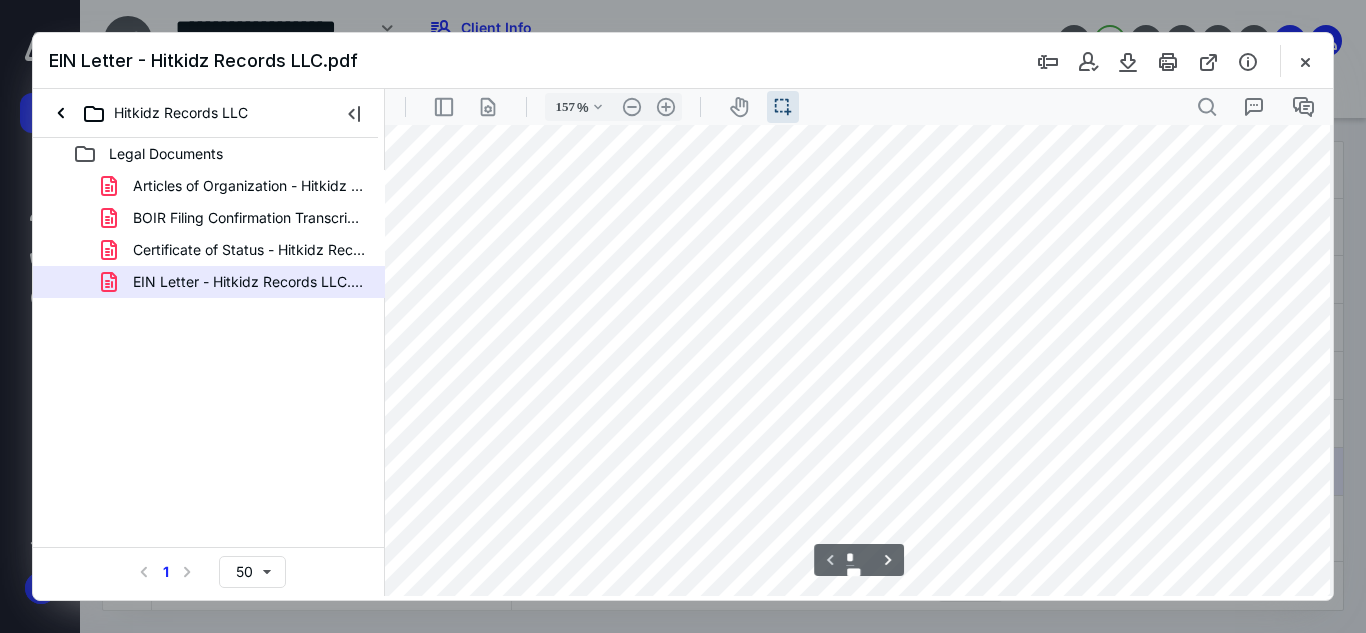 scroll, scrollTop: 0, scrollLeft: 16, axis: horizontal 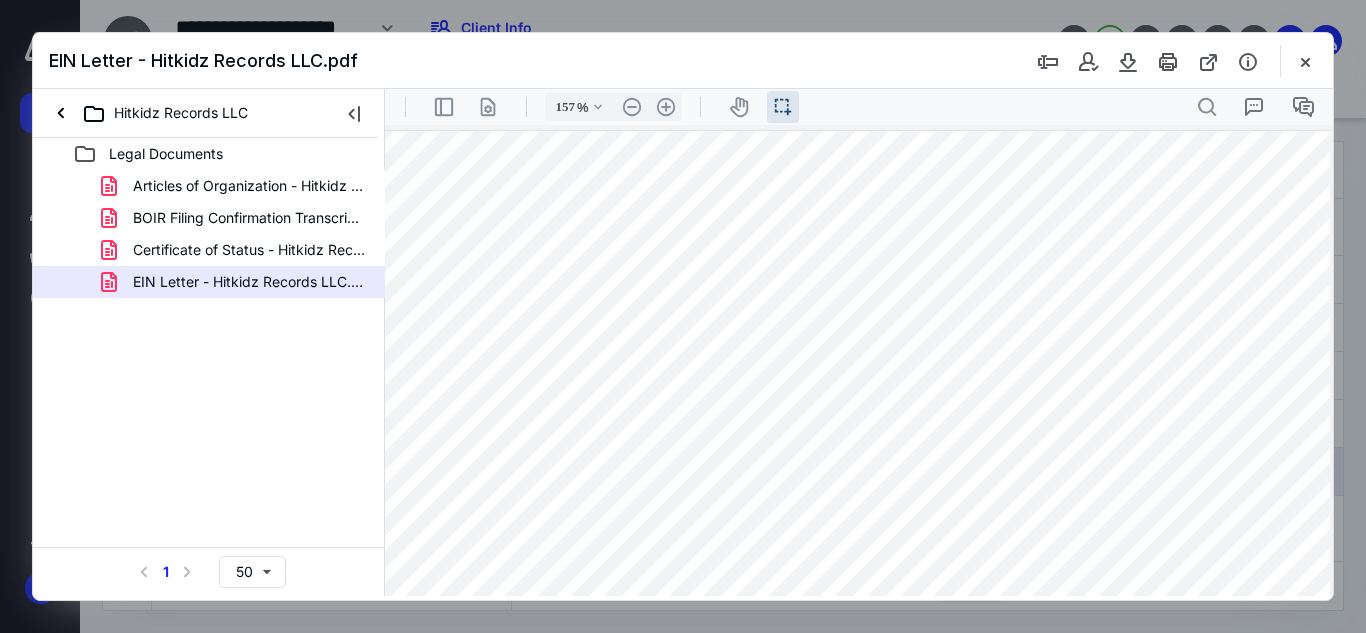 drag, startPoint x: 1054, startPoint y: 323, endPoint x: 963, endPoint y: 325, distance: 91.02197 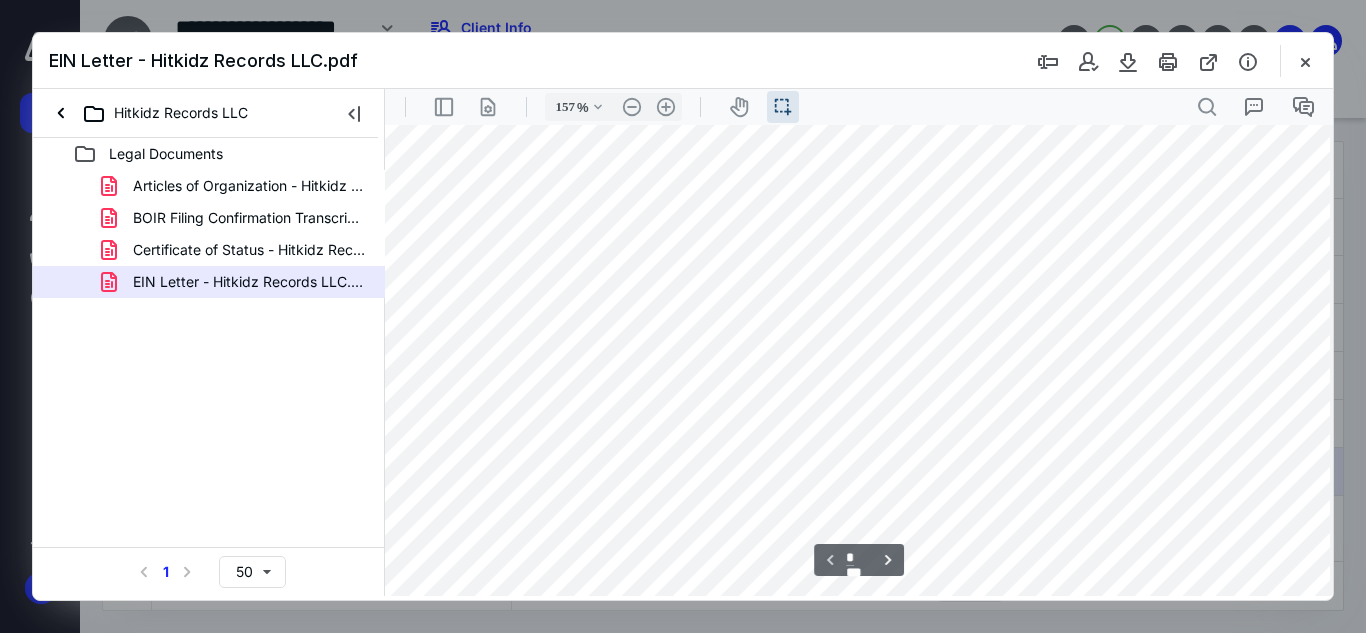 scroll, scrollTop: 75, scrollLeft: 16, axis: both 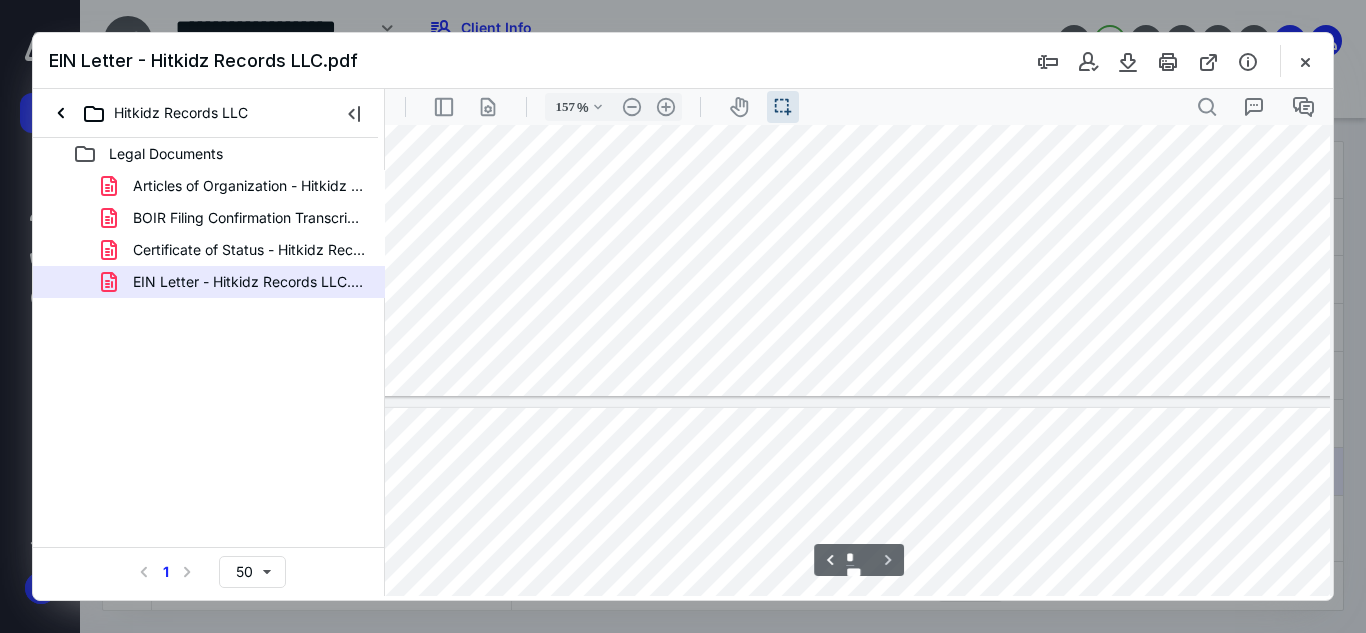 type on "*" 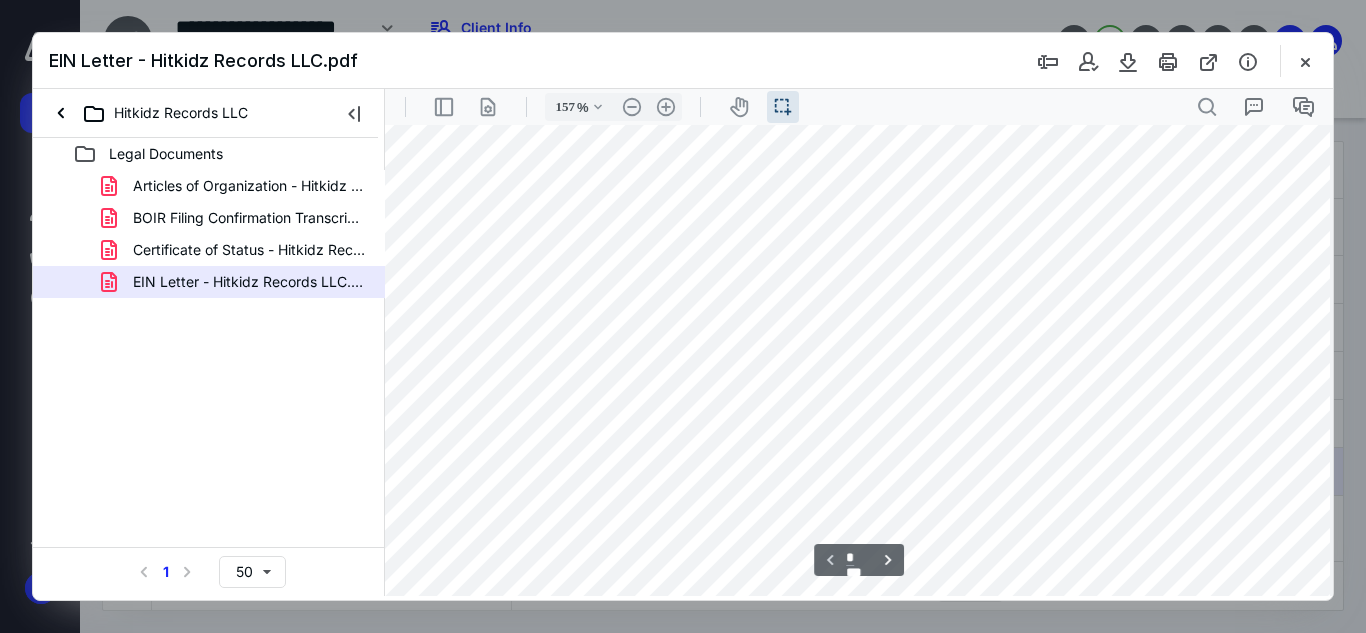 scroll, scrollTop: 591, scrollLeft: 16, axis: both 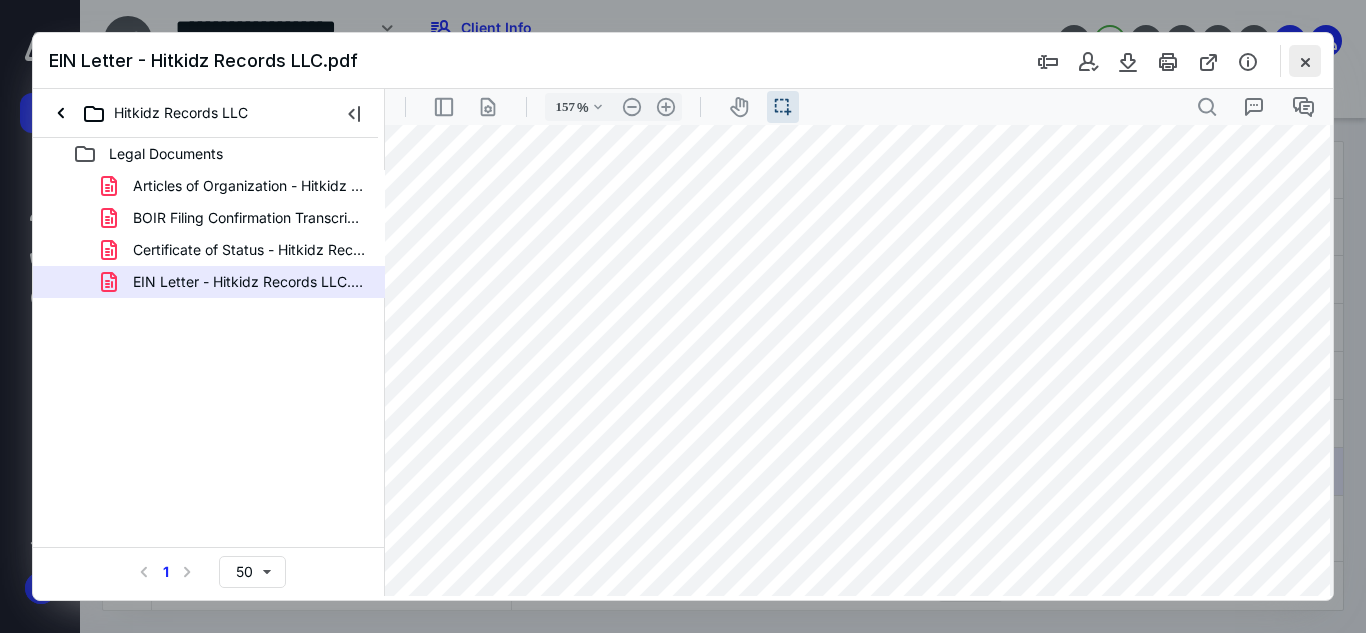 click at bounding box center [1305, 61] 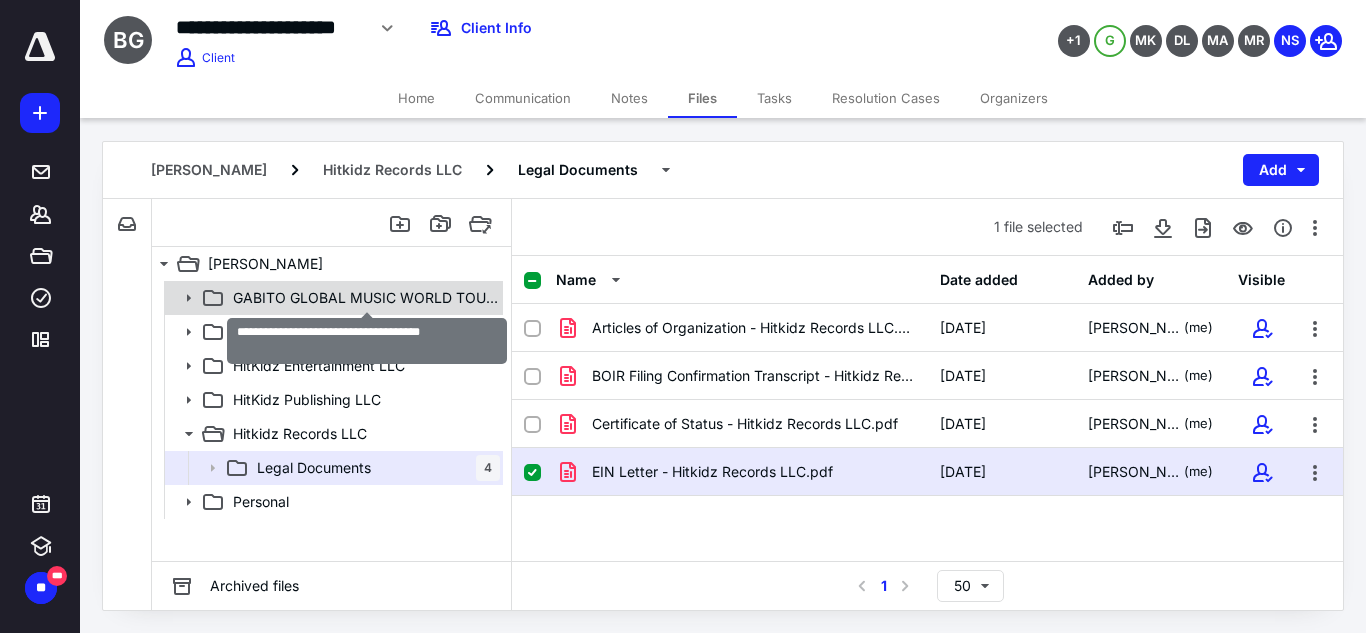 click on "GABITO GLOBAL MUSIC WORLD TOURING LLC" at bounding box center (366, 298) 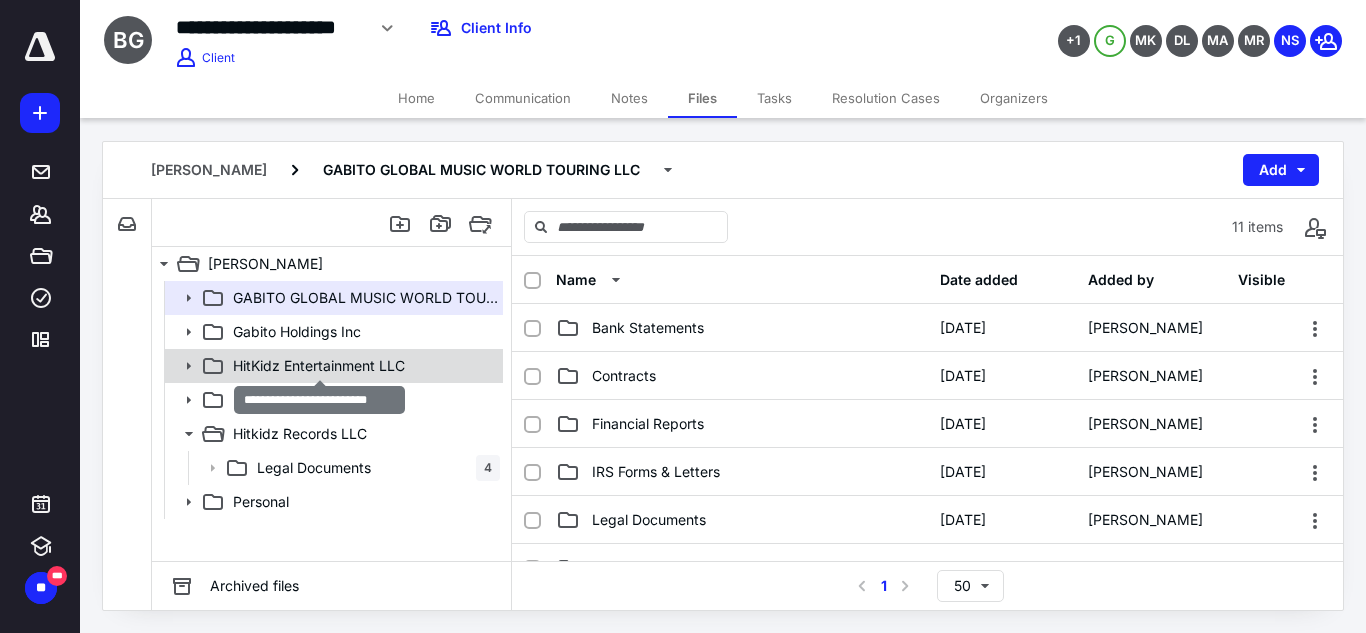 click on "HitKidz Entertainment LLC" at bounding box center (319, 366) 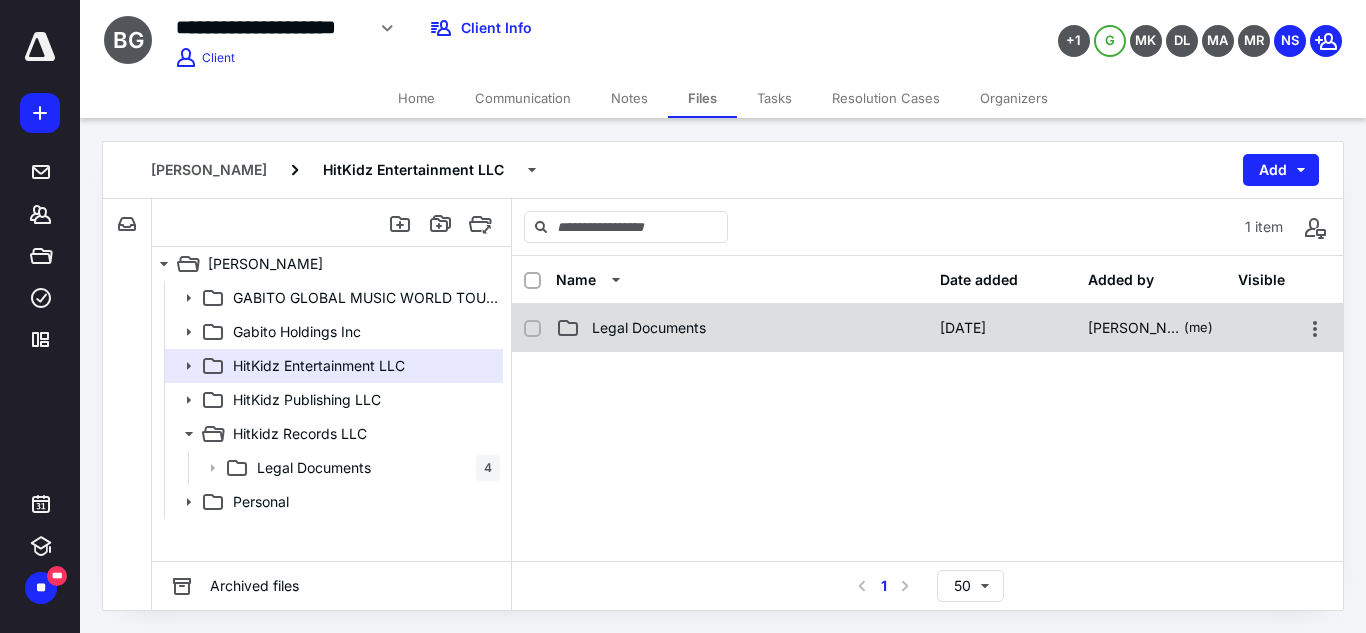 click on "Legal Documents" at bounding box center (742, 328) 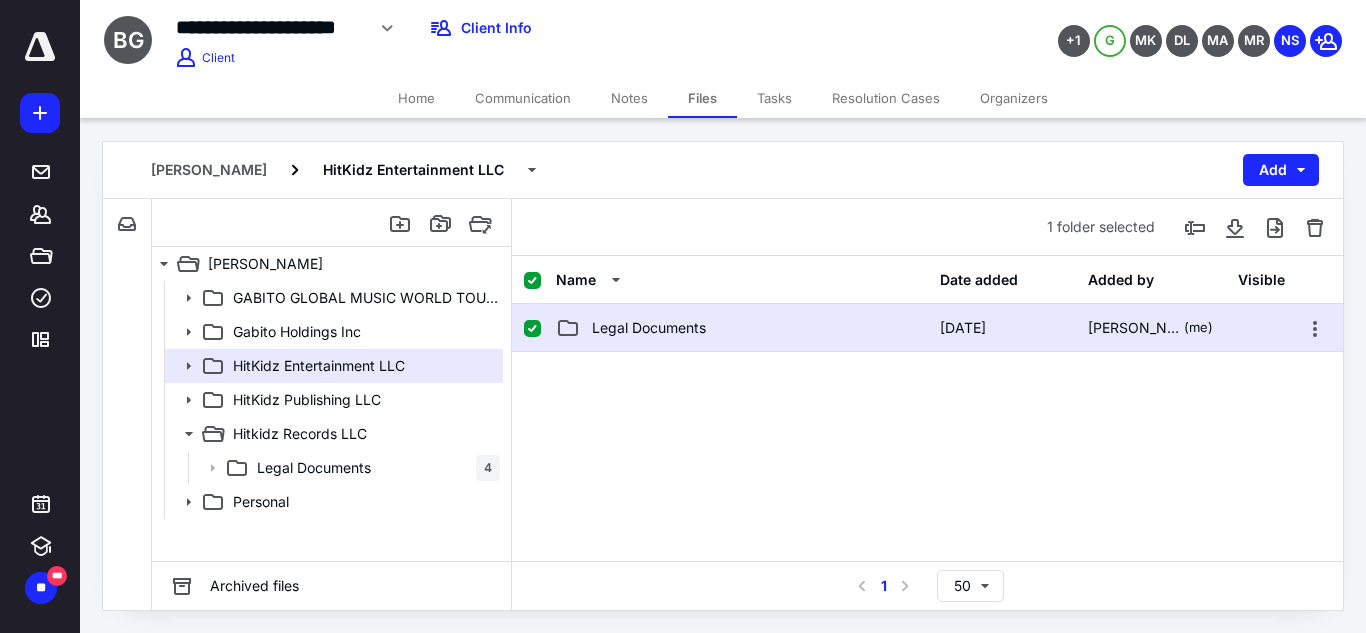 click on "Legal Documents" at bounding box center [742, 328] 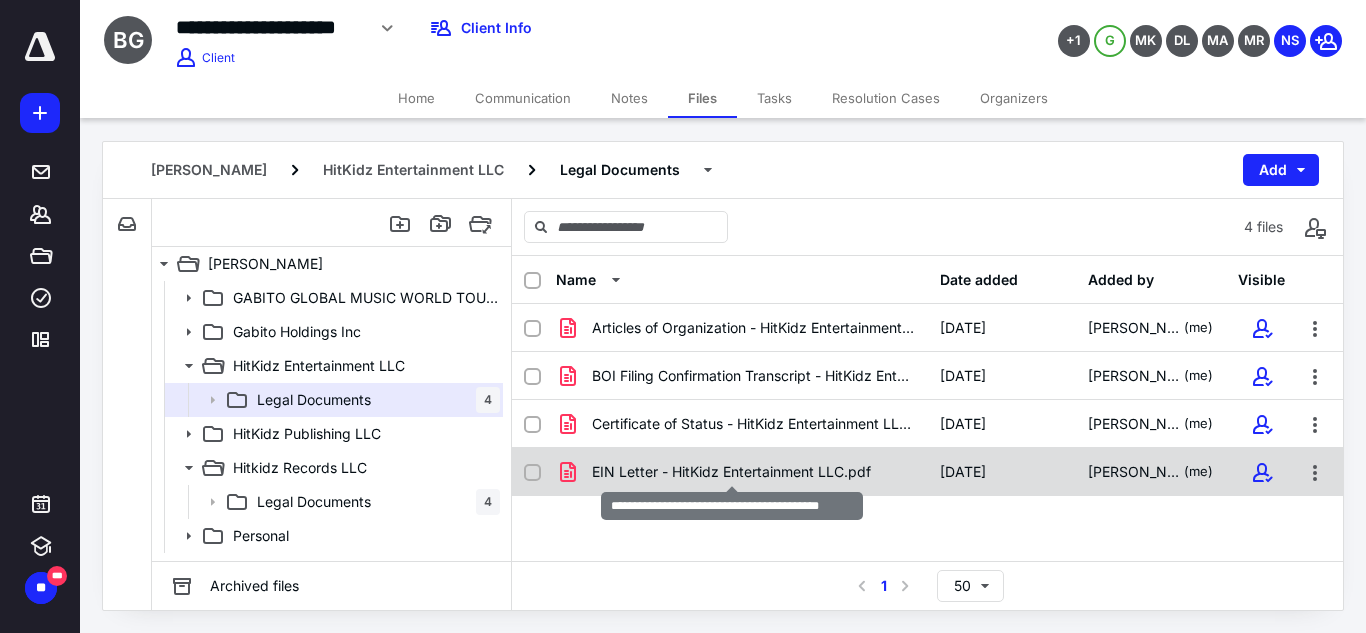 click on "EIN Letter - HitKidz Entertainment LLC.pdf" at bounding box center (731, 472) 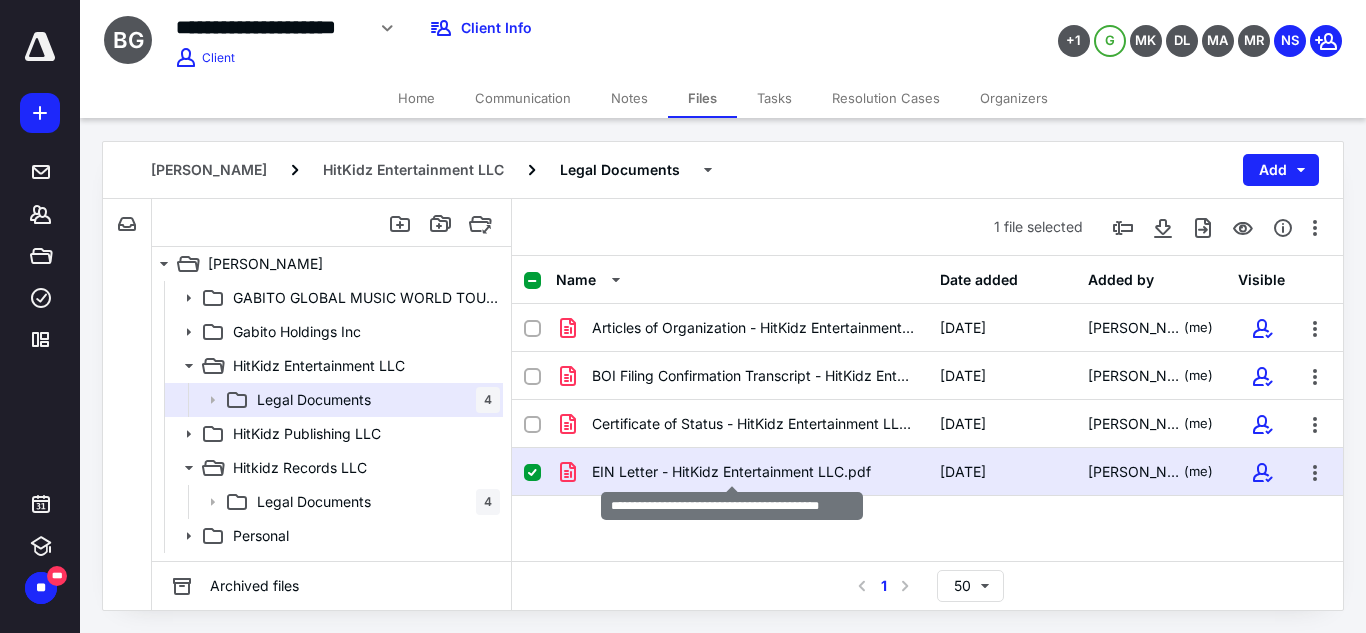 click on "EIN Letter - HitKidz Entertainment LLC.pdf" at bounding box center (731, 472) 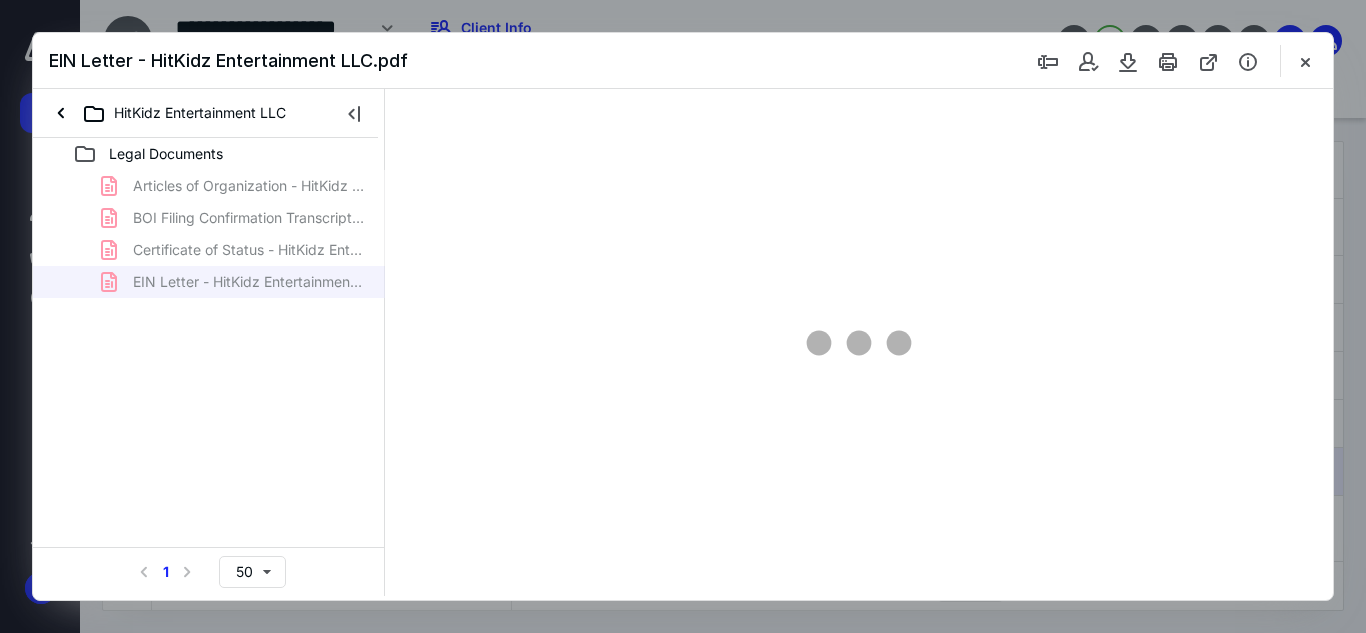scroll, scrollTop: 0, scrollLeft: 0, axis: both 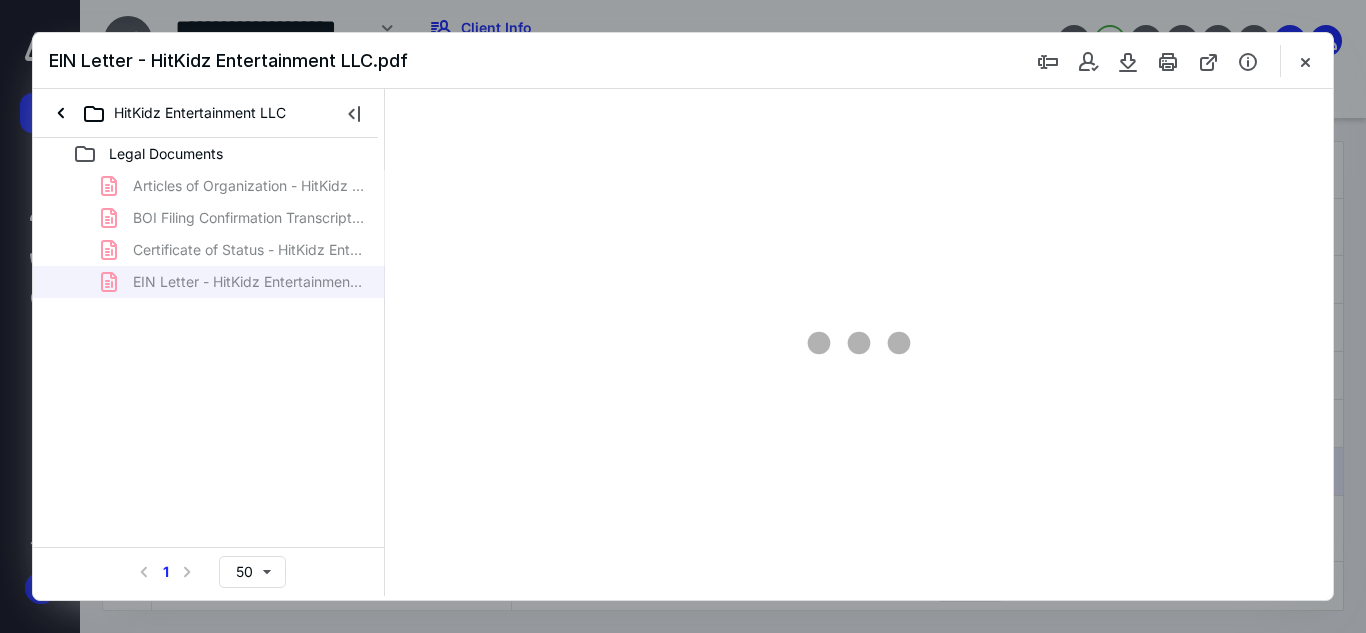 click at bounding box center (859, 342) 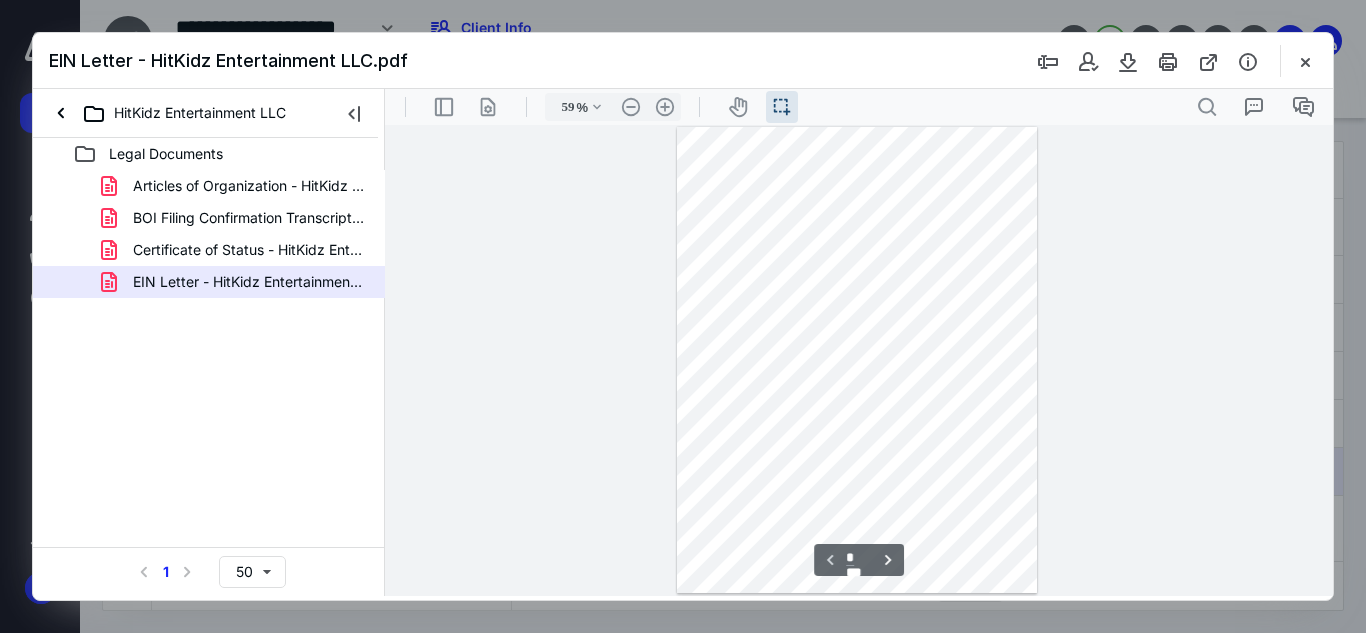click at bounding box center (857, 360) 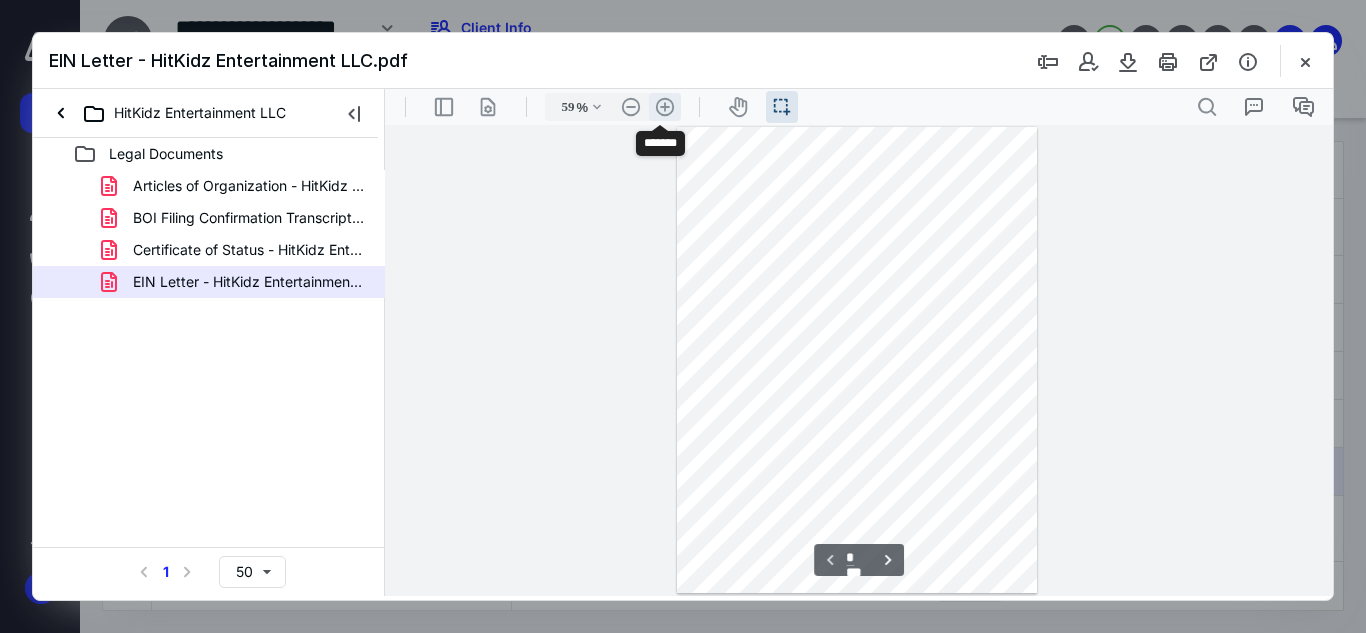 click on ".cls-1{fill:#abb0c4;} icon - header - zoom - in - line" at bounding box center (665, 107) 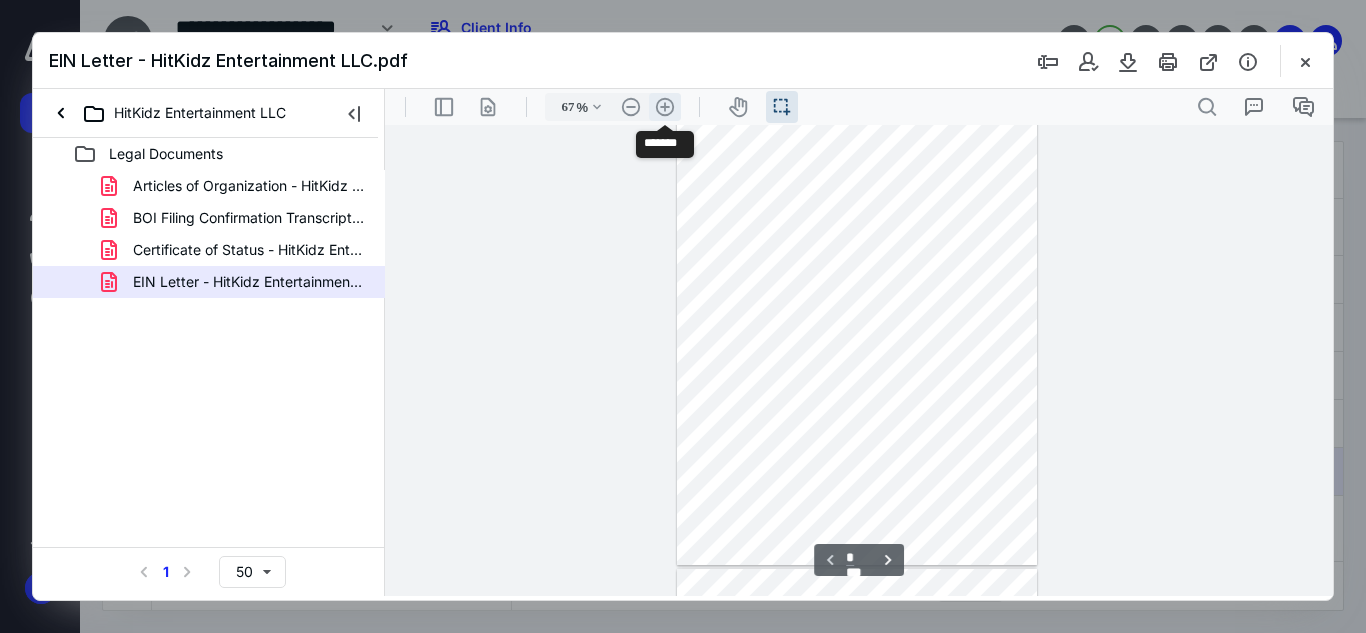 click on ".cls-1{fill:#abb0c4;} icon - header - zoom - in - line" at bounding box center [665, 107] 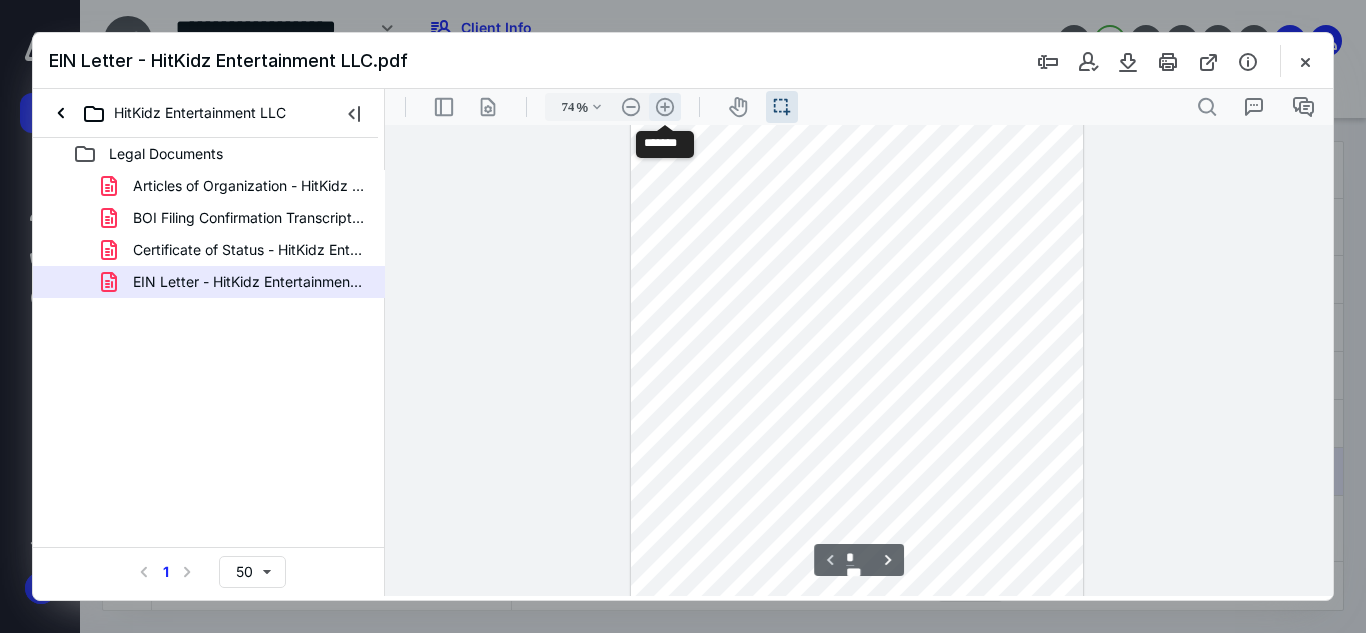 click on ".cls-1{fill:#abb0c4;} icon - header - zoom - in - line" at bounding box center [665, 107] 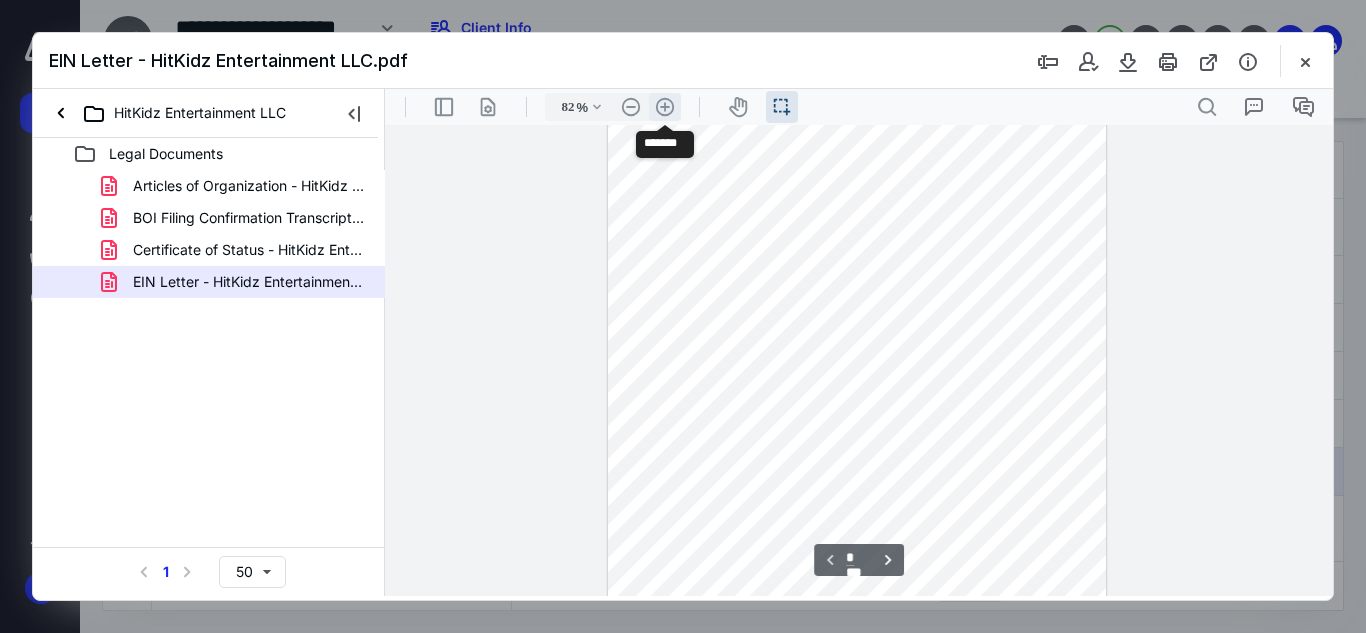 click on ".cls-1{fill:#abb0c4;} icon - header - zoom - in - line" at bounding box center [665, 107] 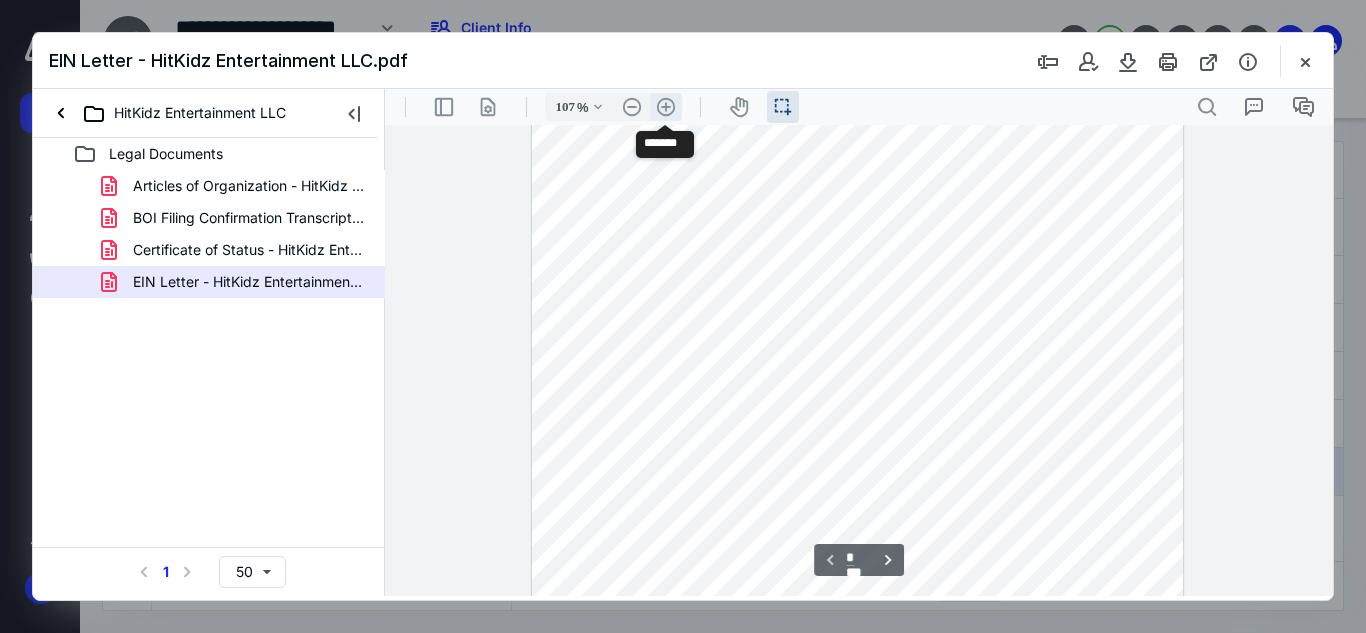 click on ".cls-1{fill:#abb0c4;} icon - header - zoom - in - line" at bounding box center (666, 107) 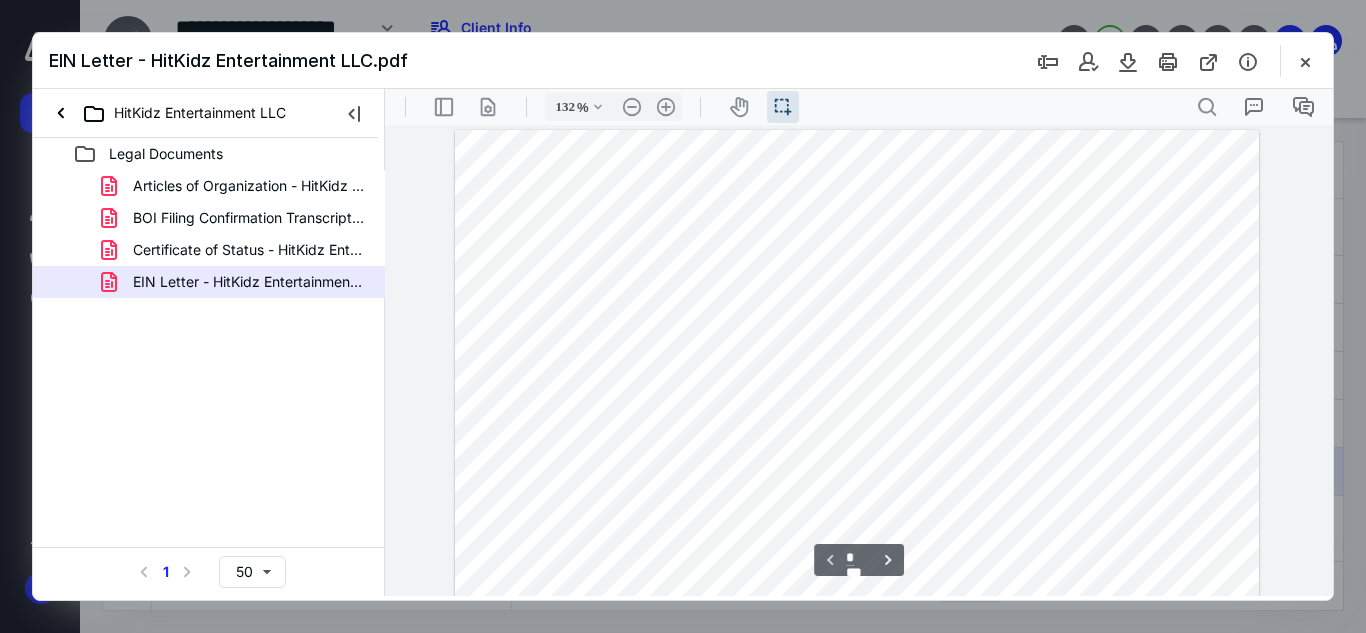 scroll, scrollTop: 2, scrollLeft: 0, axis: vertical 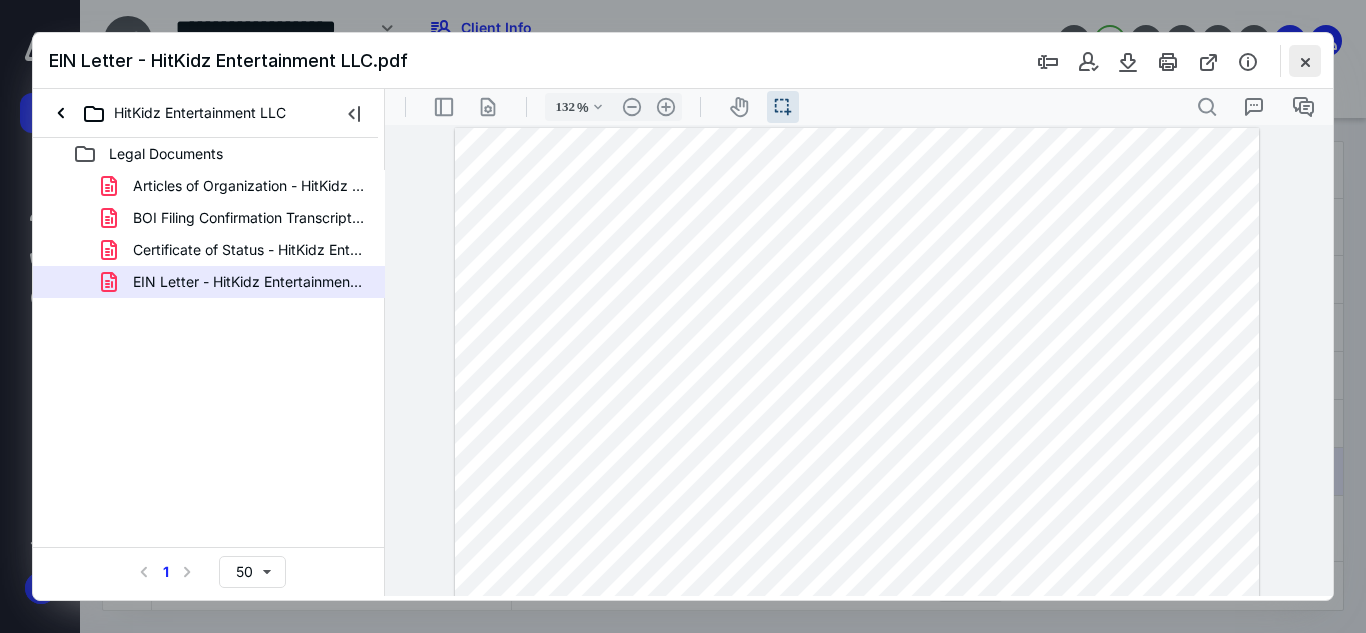 click at bounding box center (1305, 61) 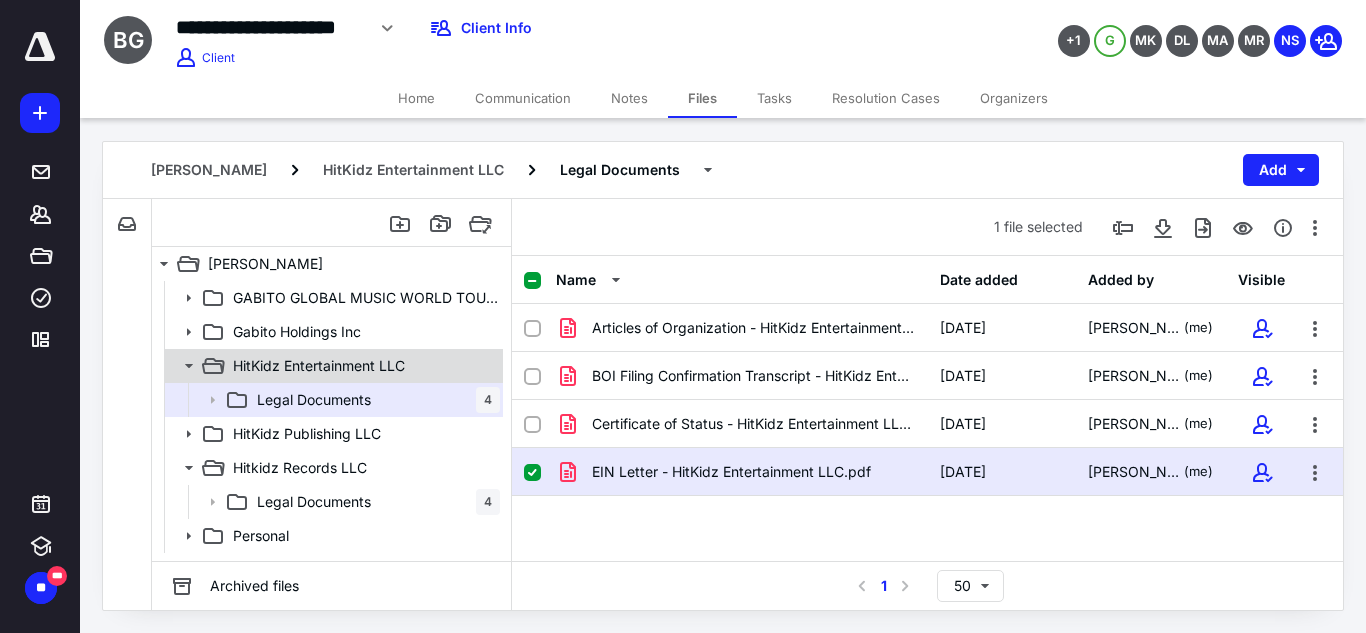 click 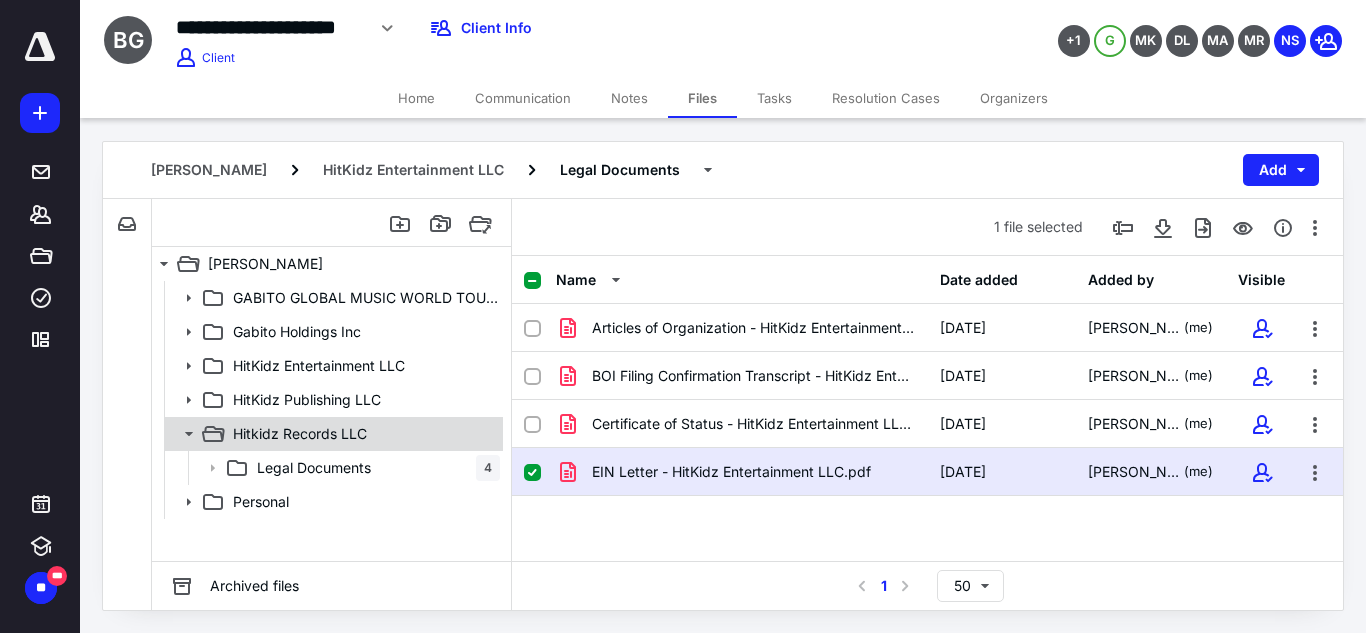 click 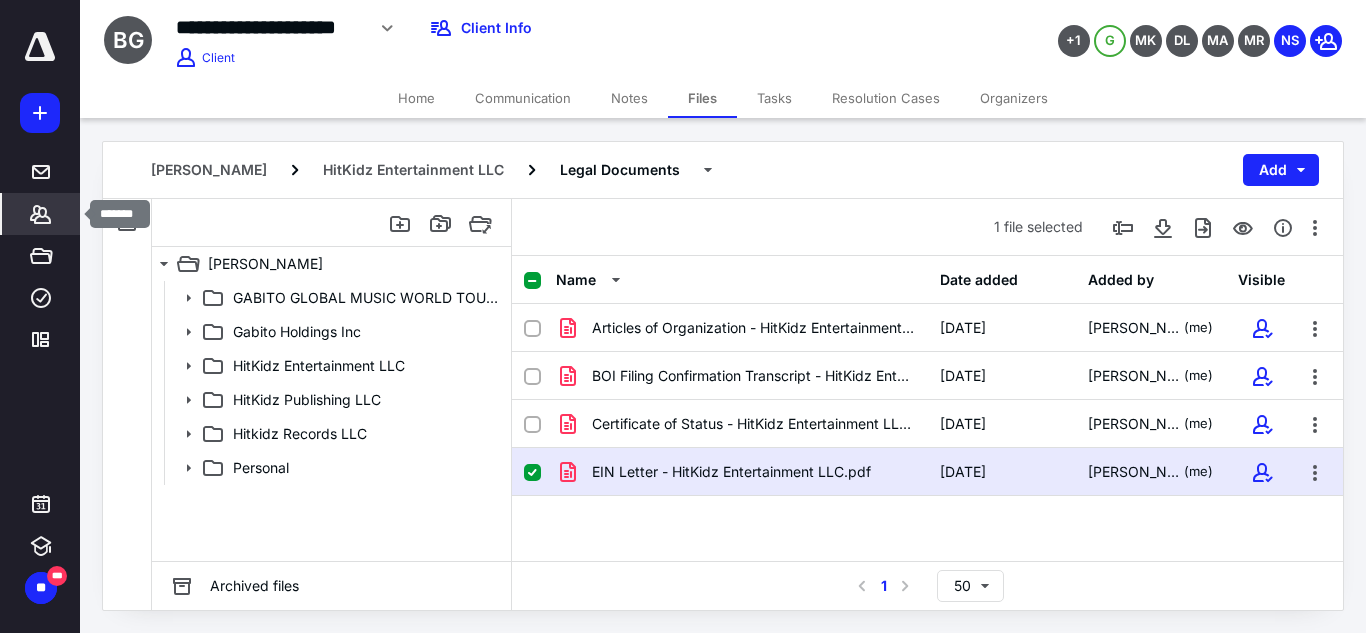 click 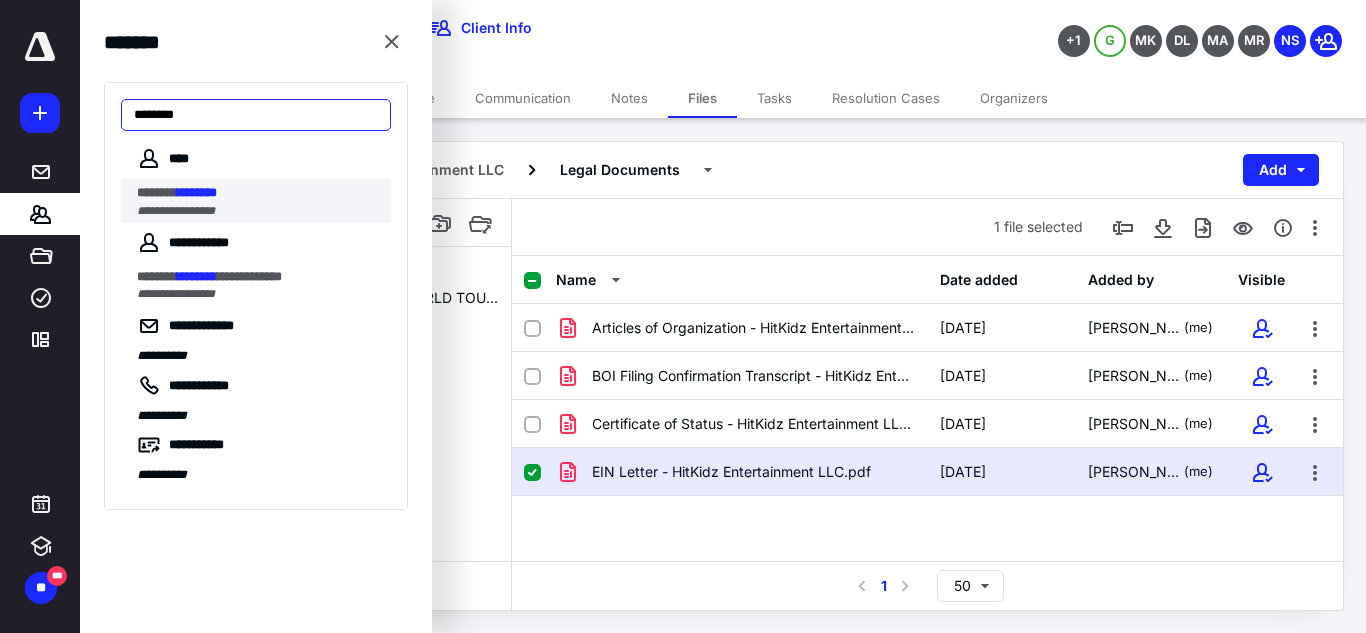 type on "********" 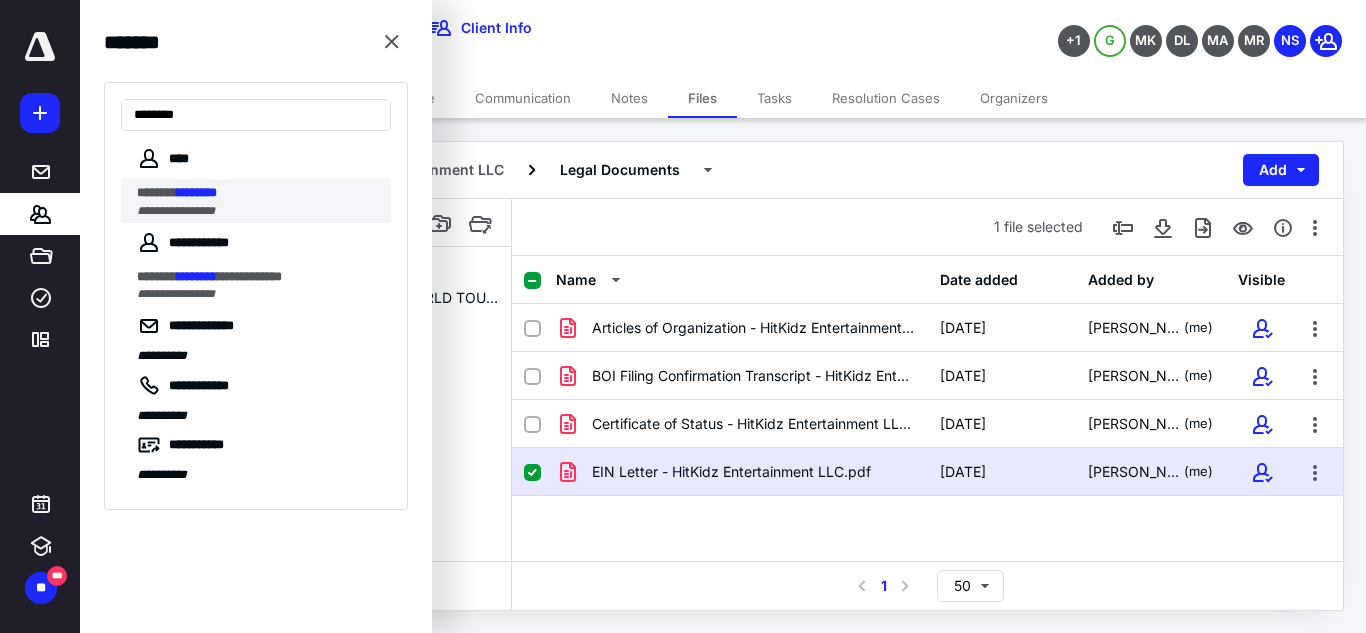 click on "**********" at bounding box center [176, 211] 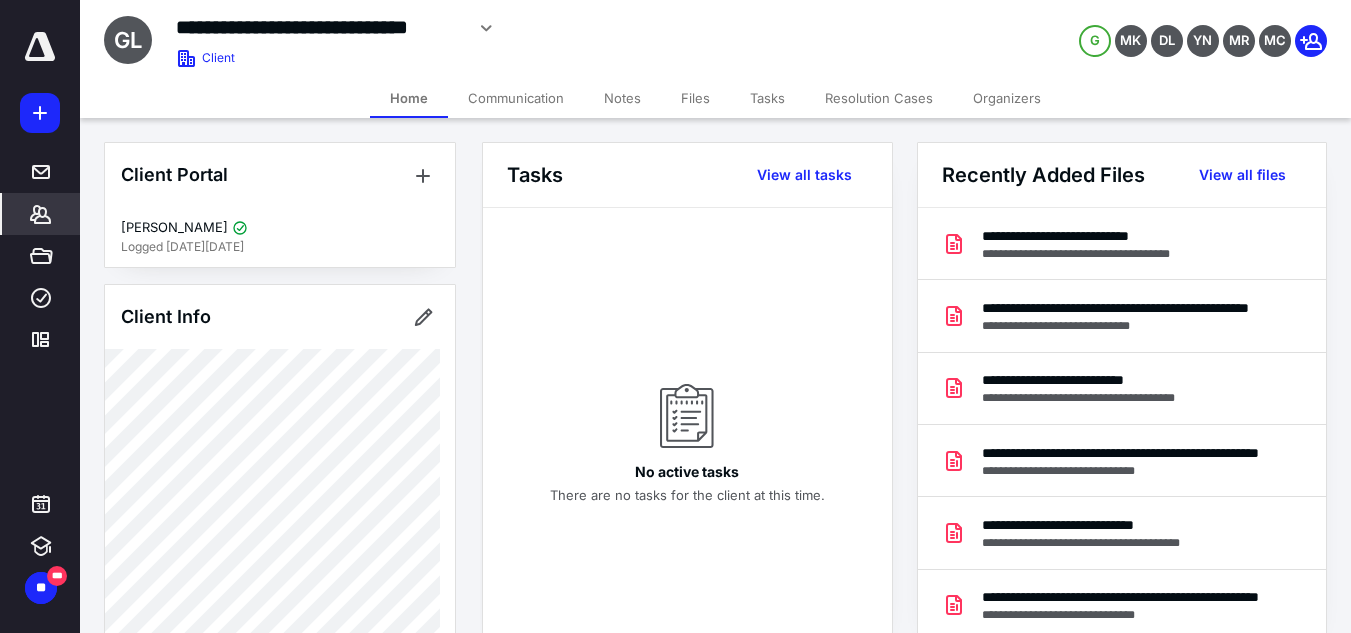 click on "Files" at bounding box center (695, 98) 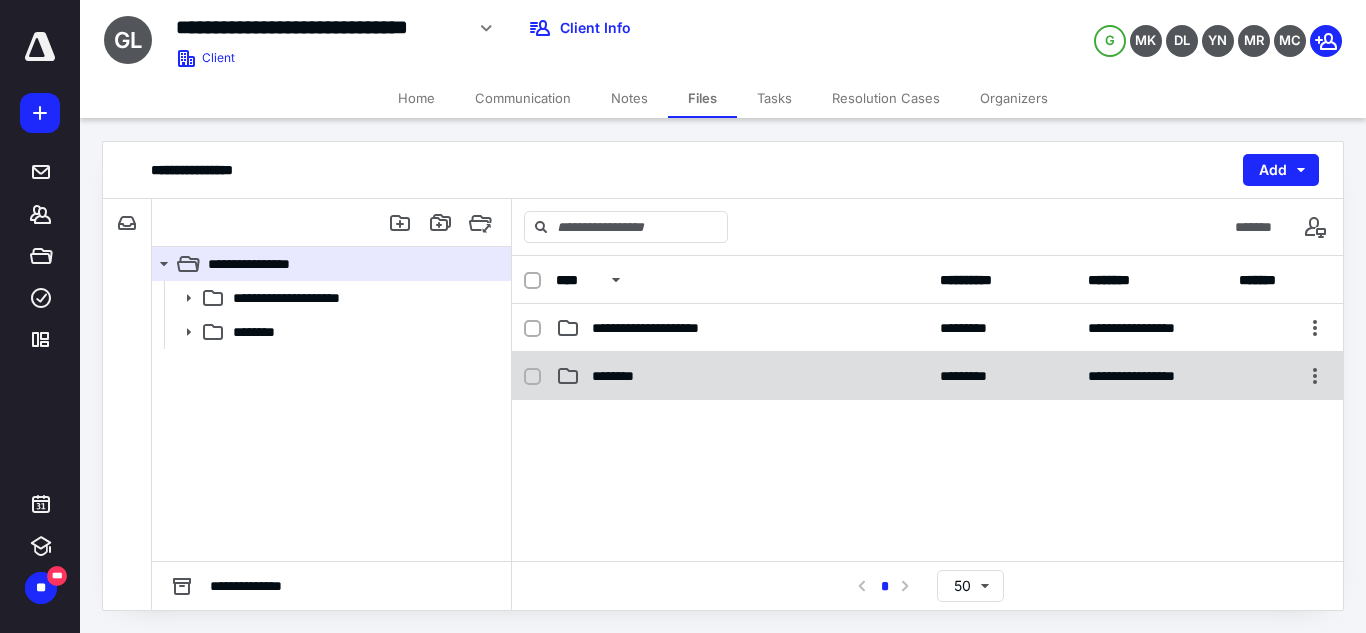 click on "**********" at bounding box center (927, 376) 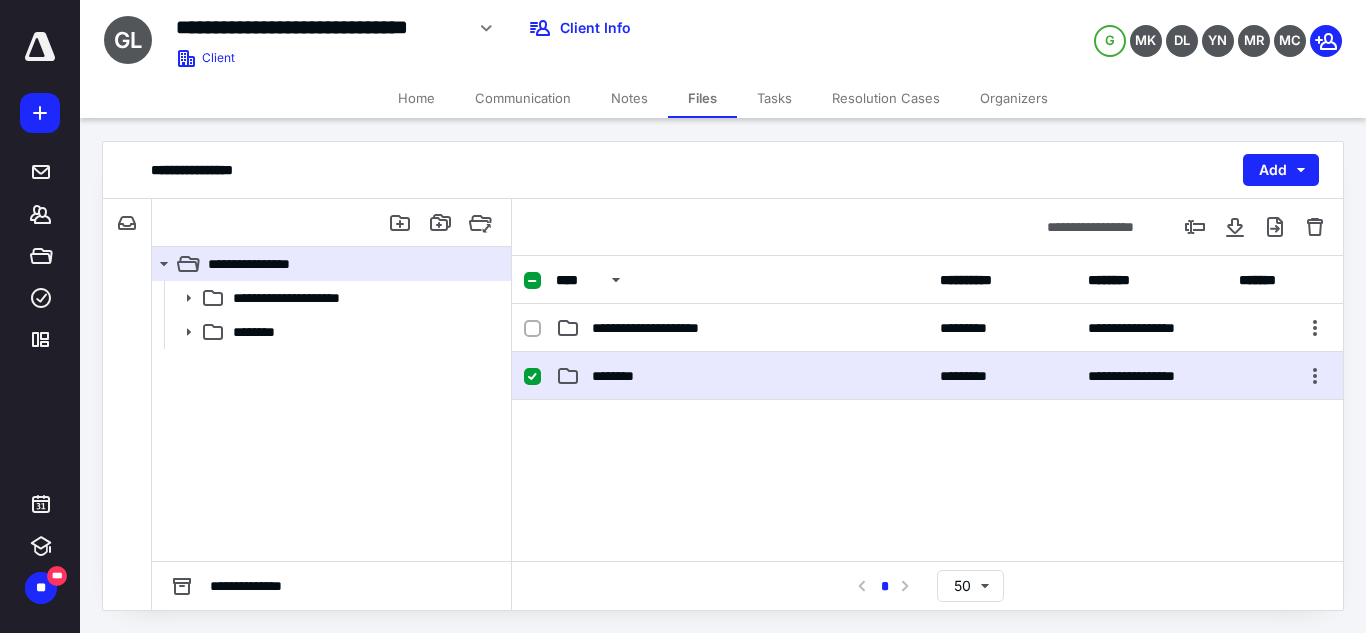 click on "**********" at bounding box center [927, 376] 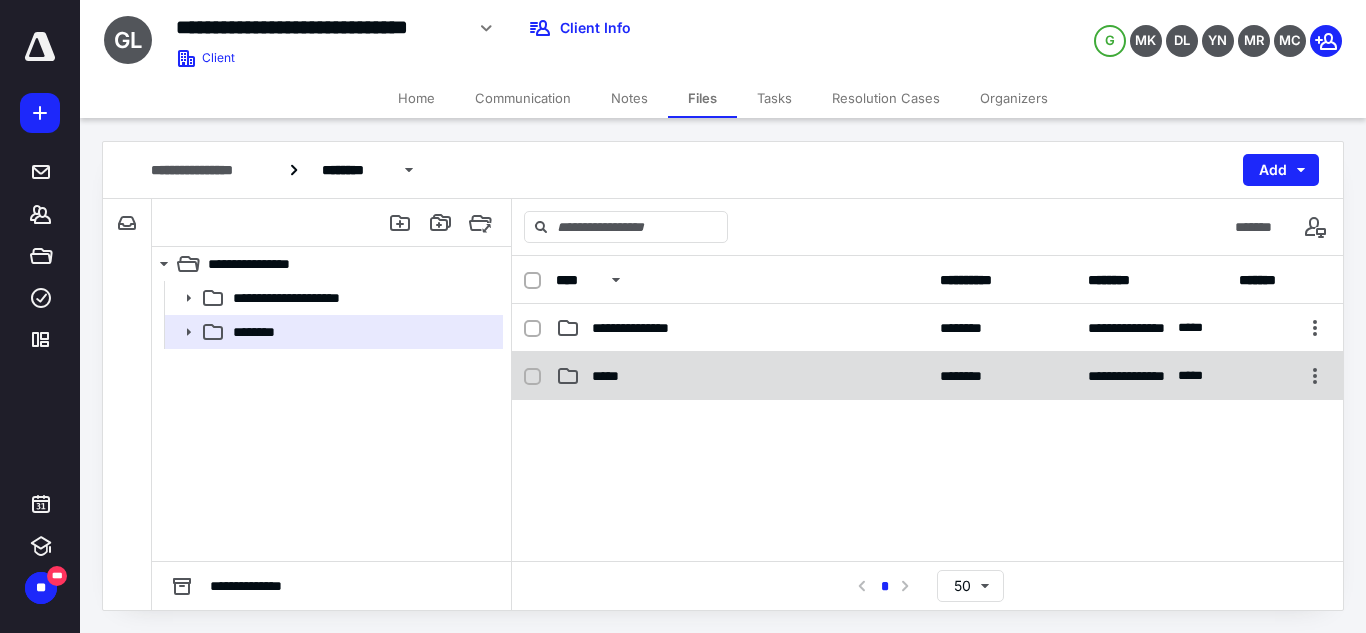 click on "*****" at bounding box center [742, 376] 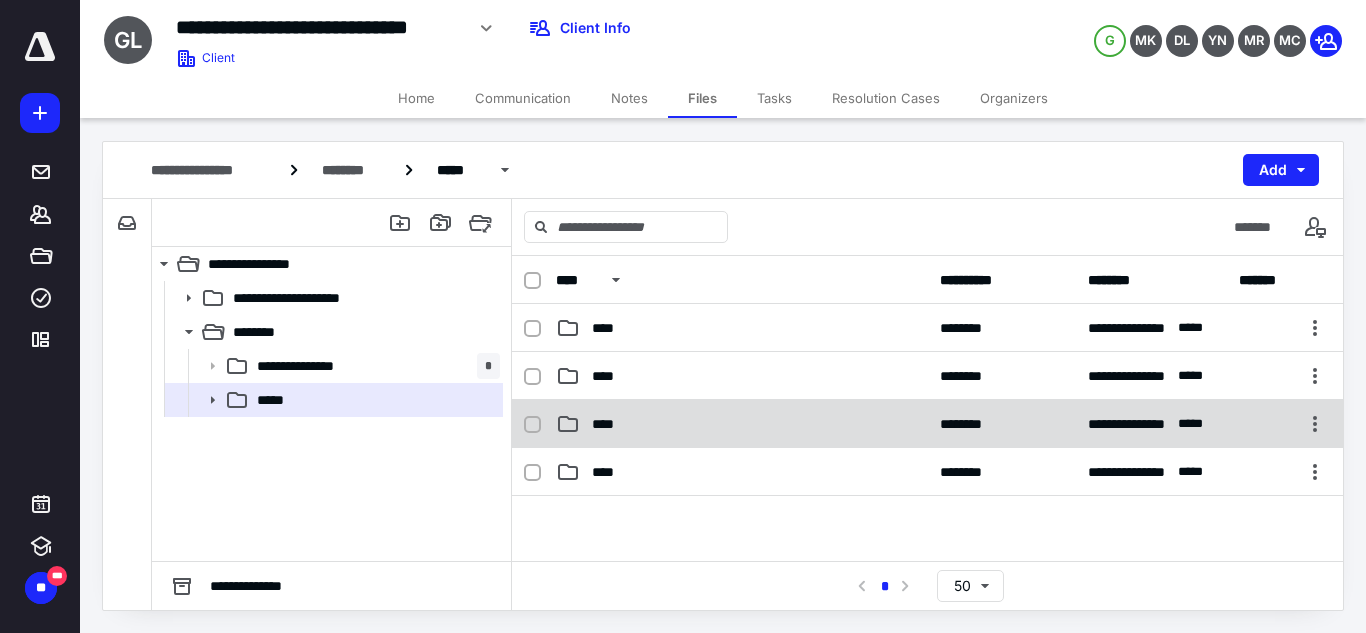 click on "****" at bounding box center [742, 424] 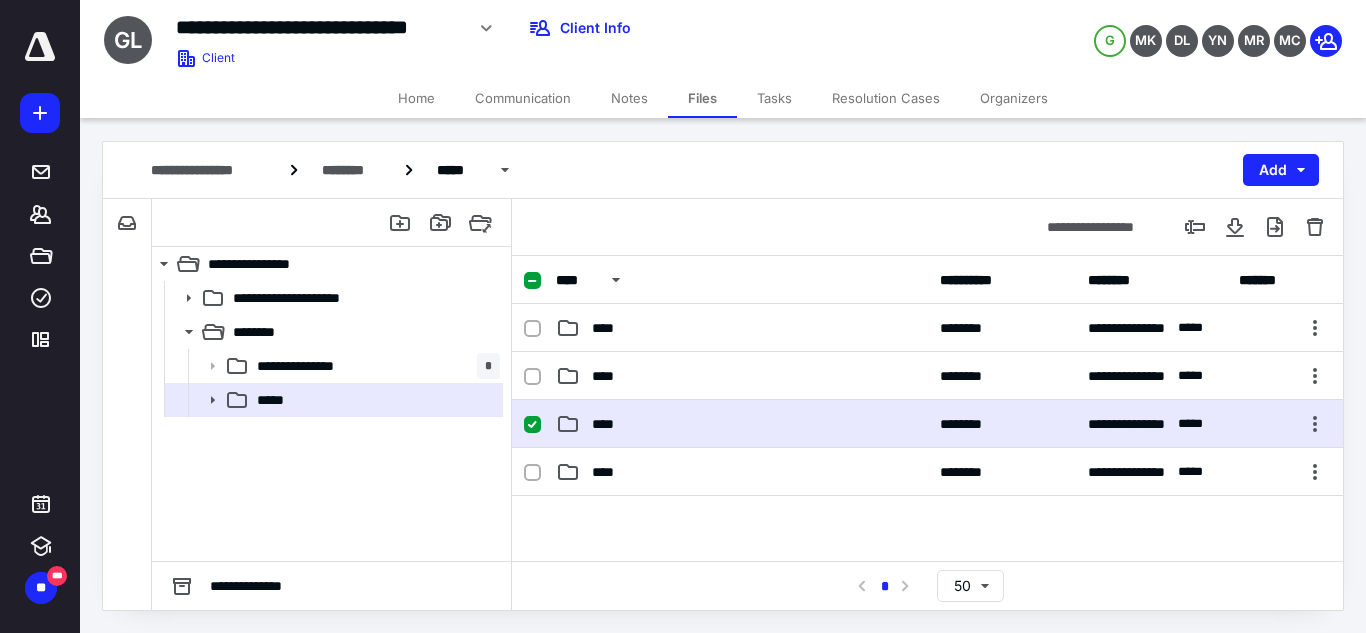 click on "****" at bounding box center (742, 424) 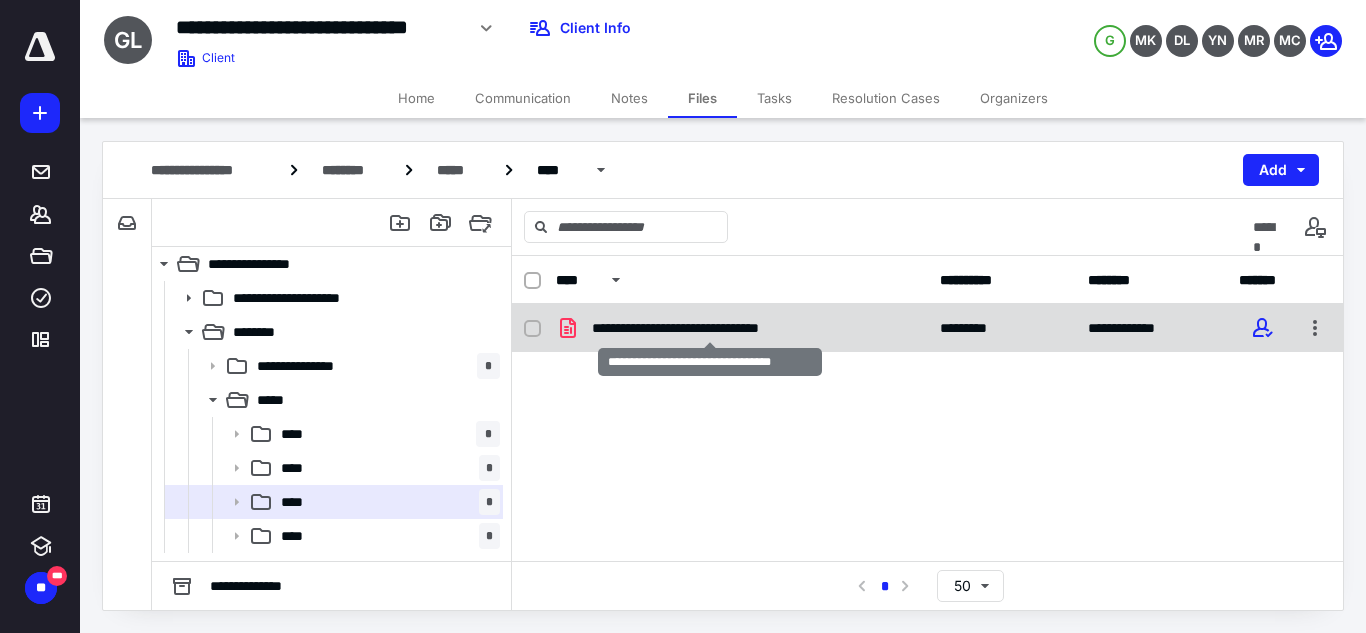 click on "**********" at bounding box center (709, 328) 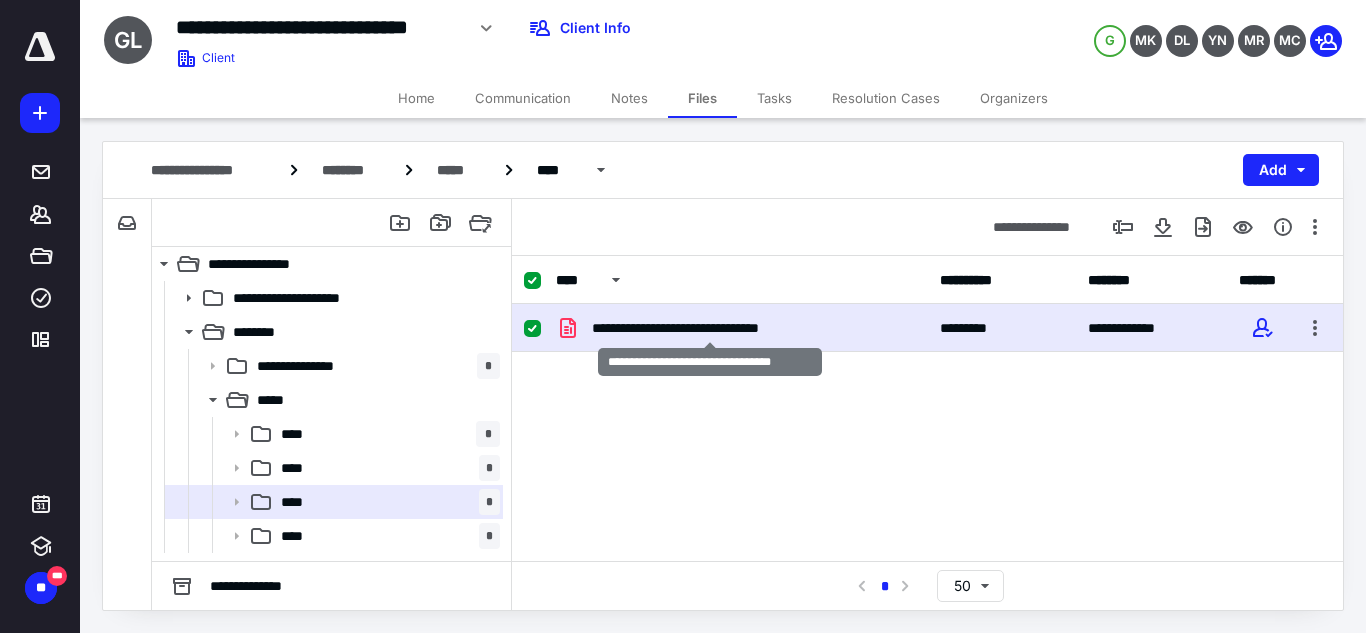 click on "**********" at bounding box center (709, 328) 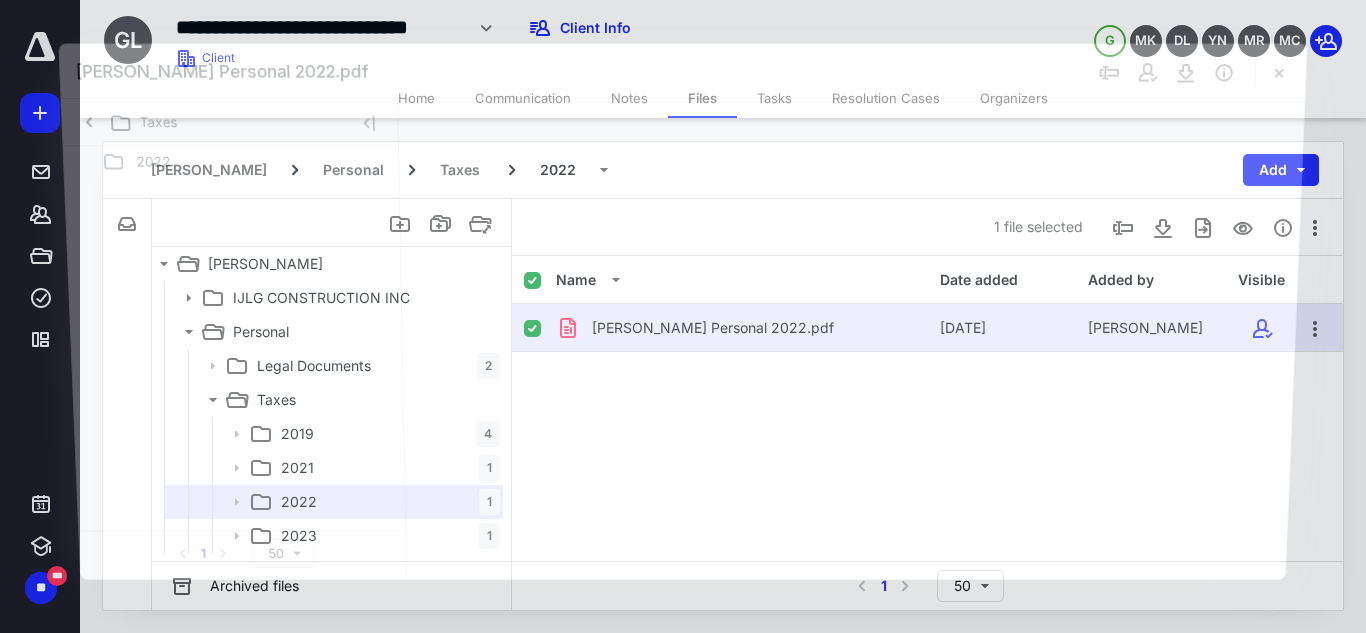 click at bounding box center [851, 337] 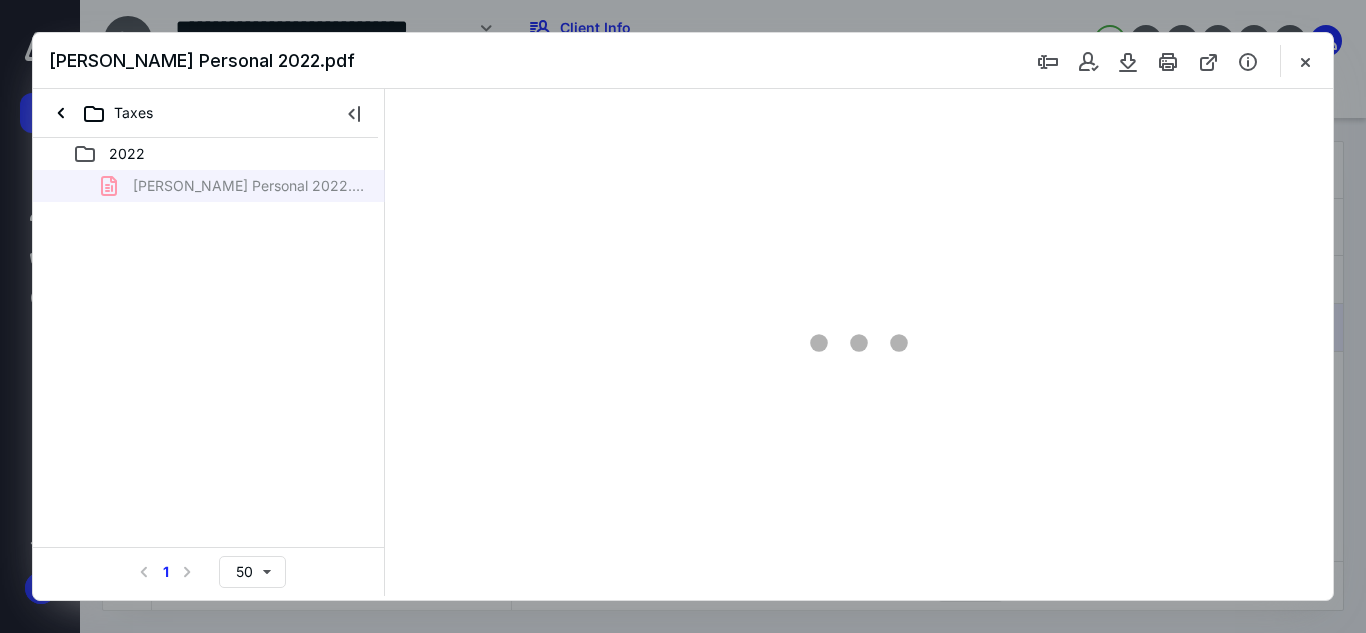 scroll, scrollTop: 0, scrollLeft: 0, axis: both 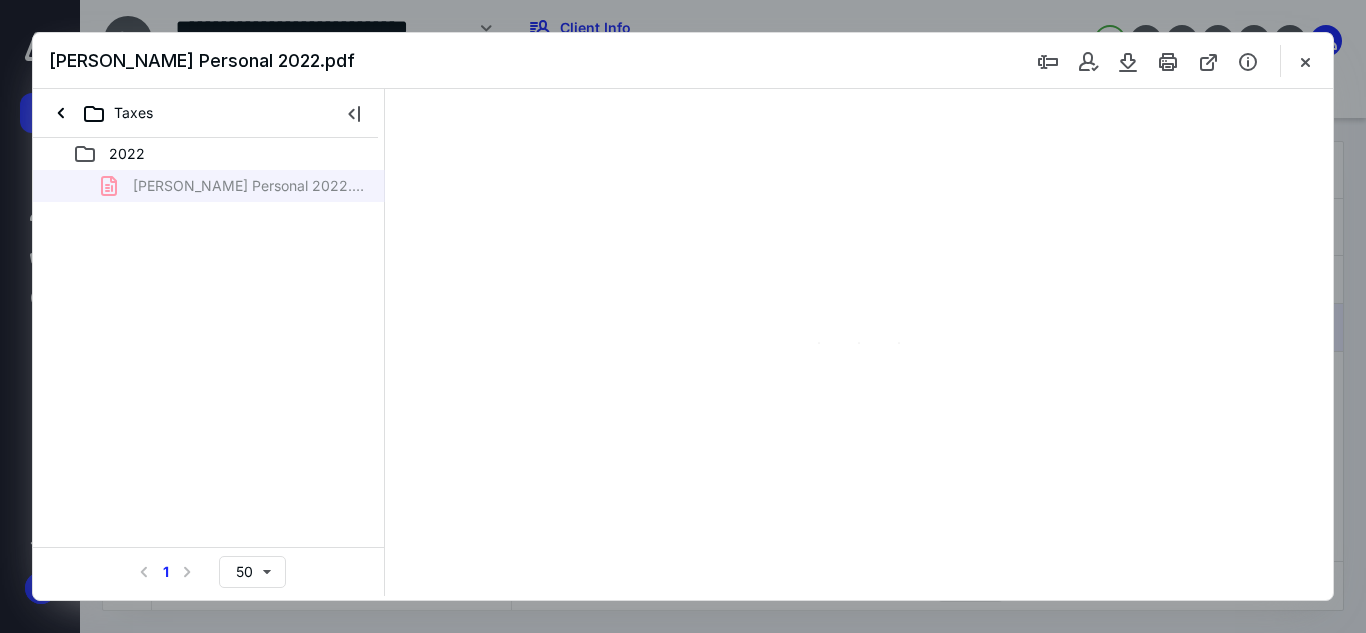 click at bounding box center [859, 342] 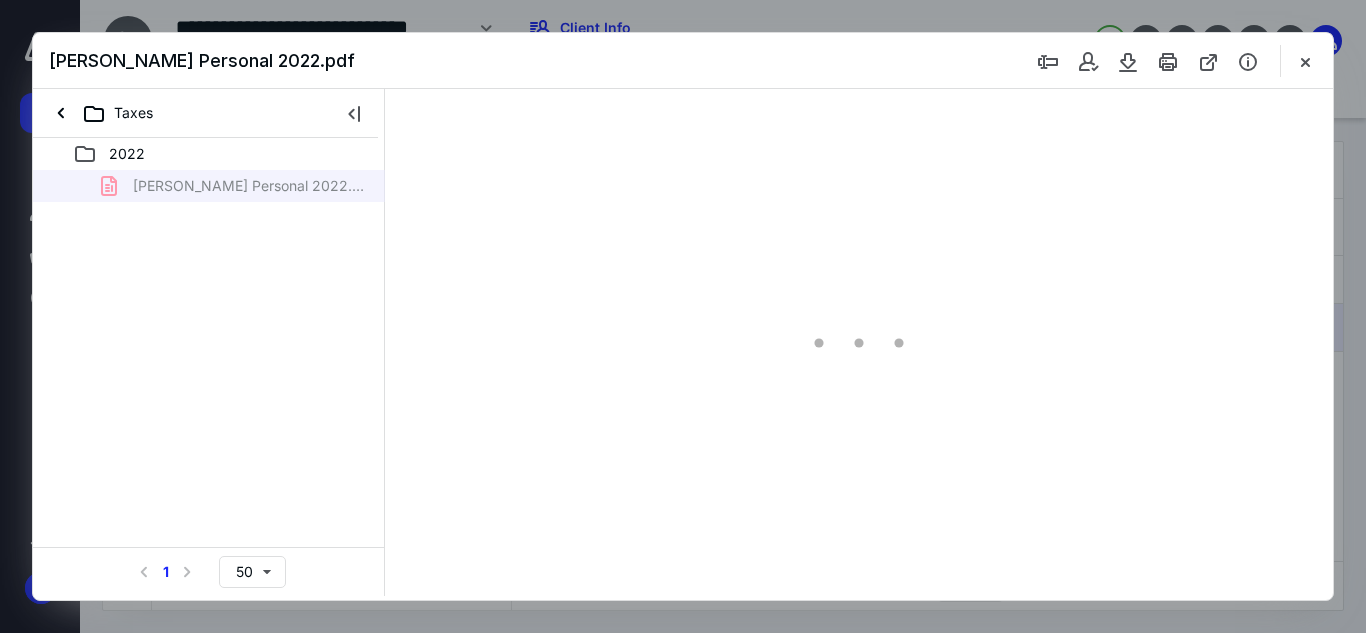 scroll, scrollTop: 38, scrollLeft: 0, axis: vertical 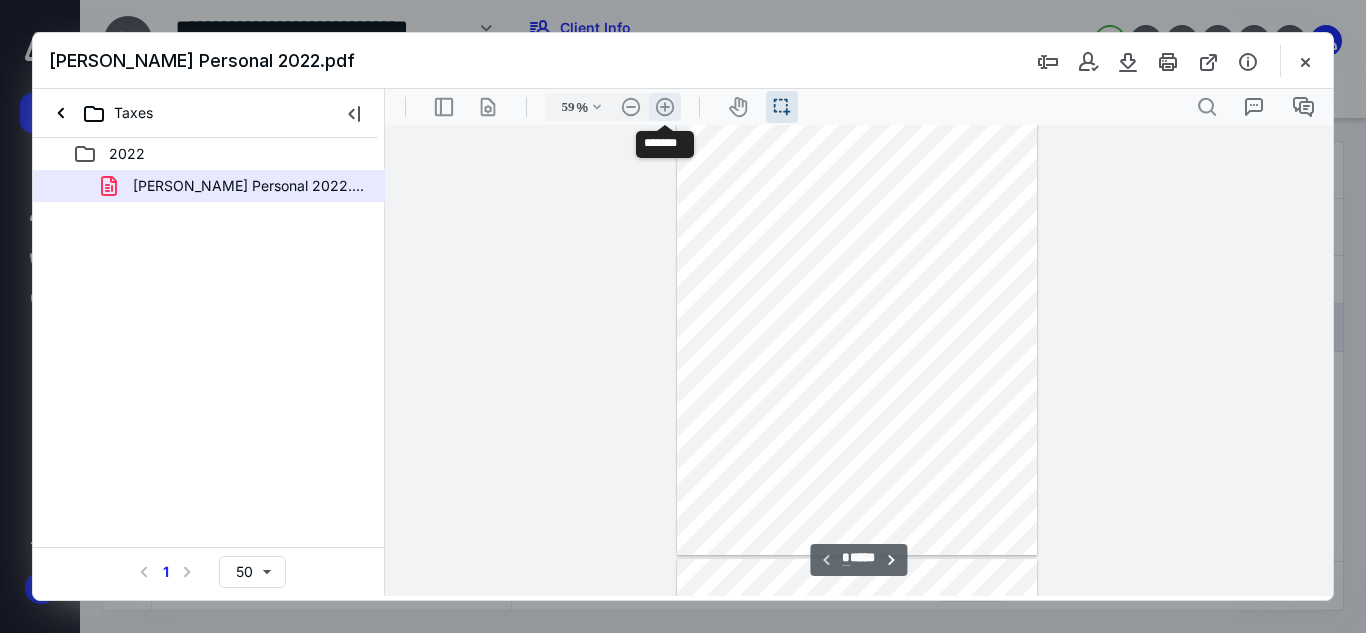 click on ".cls-1{fill:#abb0c4;} icon - header - zoom - in - line" at bounding box center [665, 107] 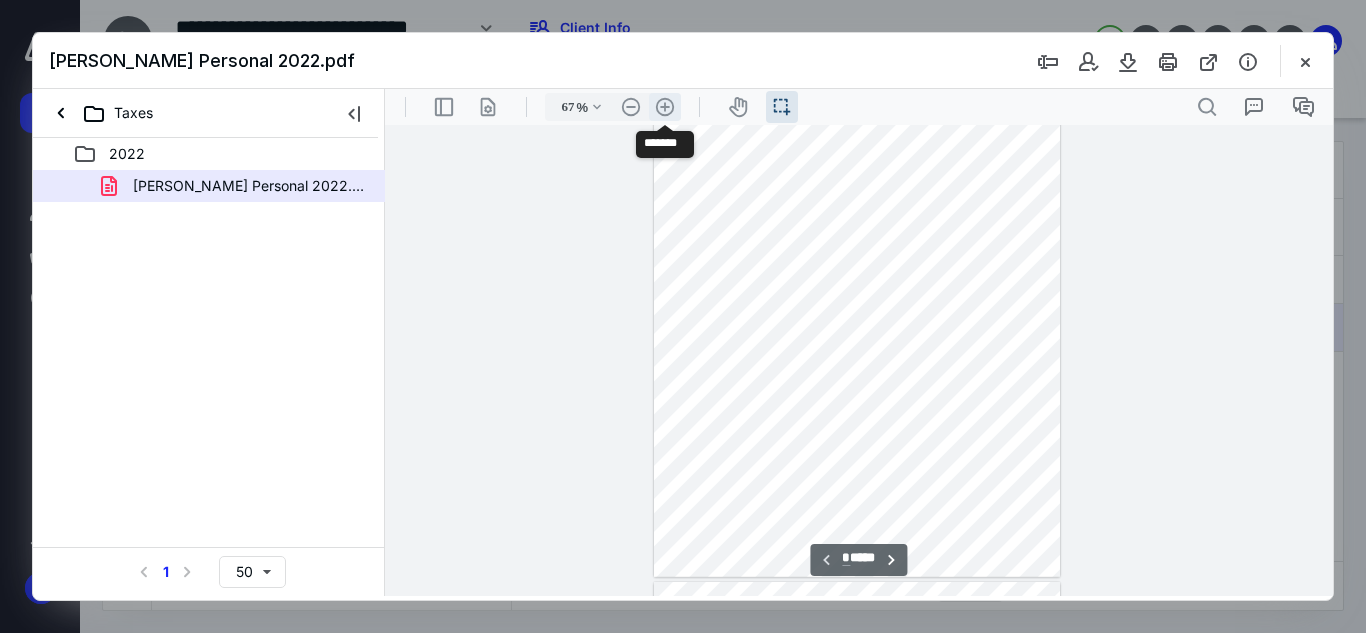 click on ".cls-1{fill:#abb0c4;} icon - header - zoom - in - line" at bounding box center (665, 107) 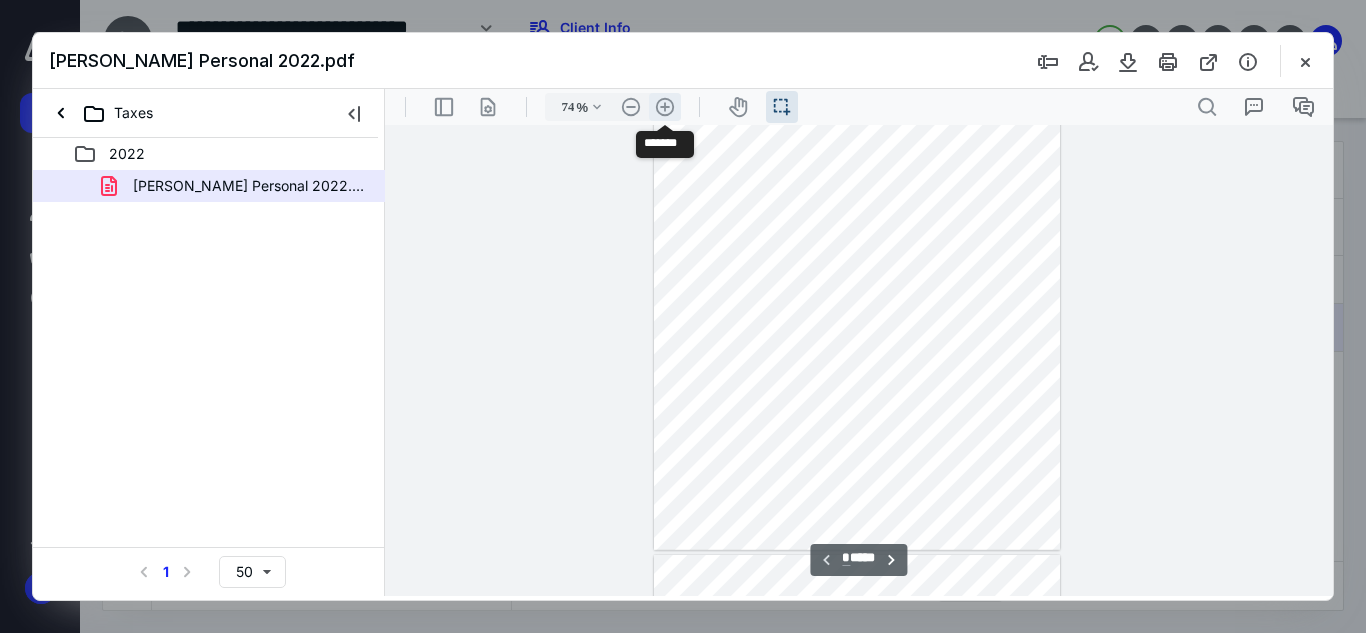 click on ".cls-1{fill:#abb0c4;} icon - header - zoom - in - line" at bounding box center (665, 107) 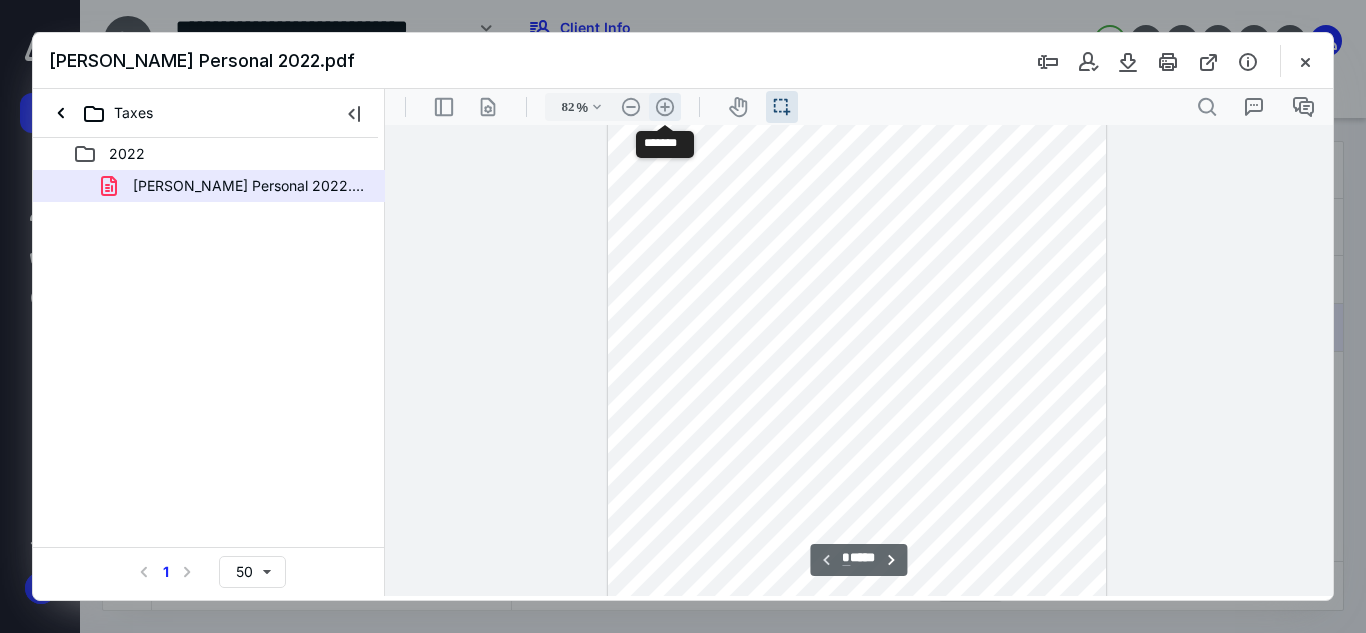 click on ".cls-1{fill:#abb0c4;} icon - header - zoom - in - line" at bounding box center [665, 107] 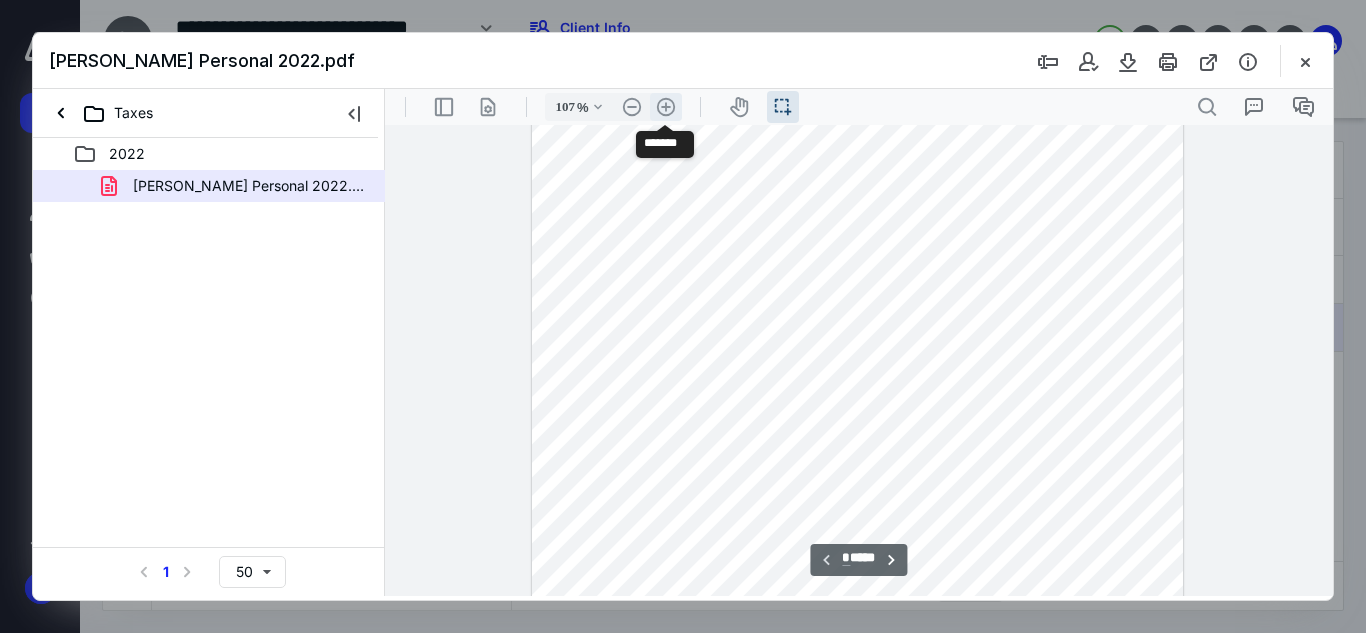 click on ".cls-1{fill:#abb0c4;} icon - header - zoom - in - line" at bounding box center [666, 107] 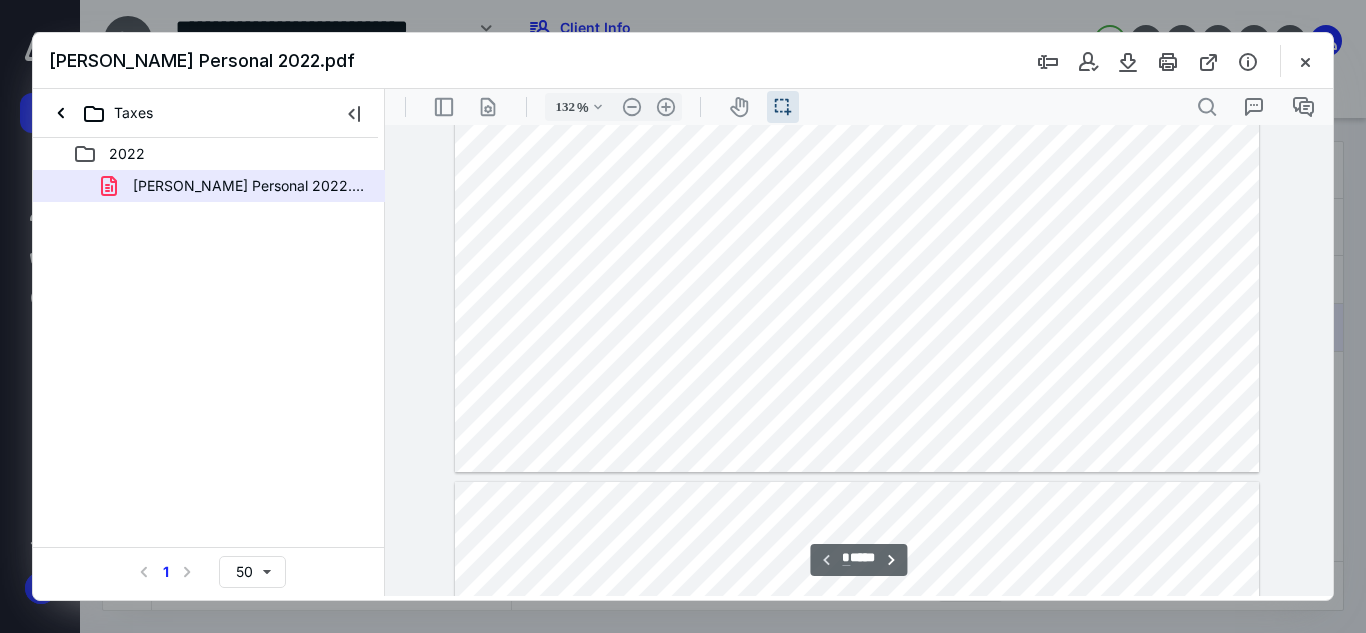 type on "*" 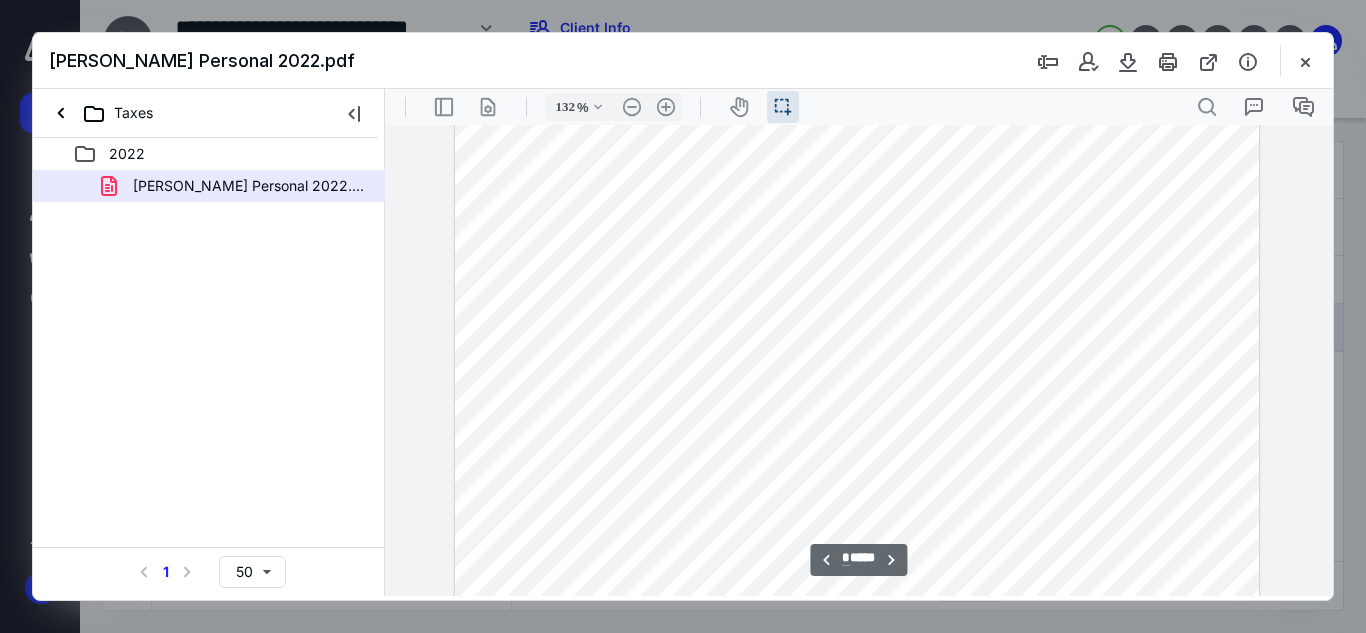 scroll, scrollTop: 1193, scrollLeft: 0, axis: vertical 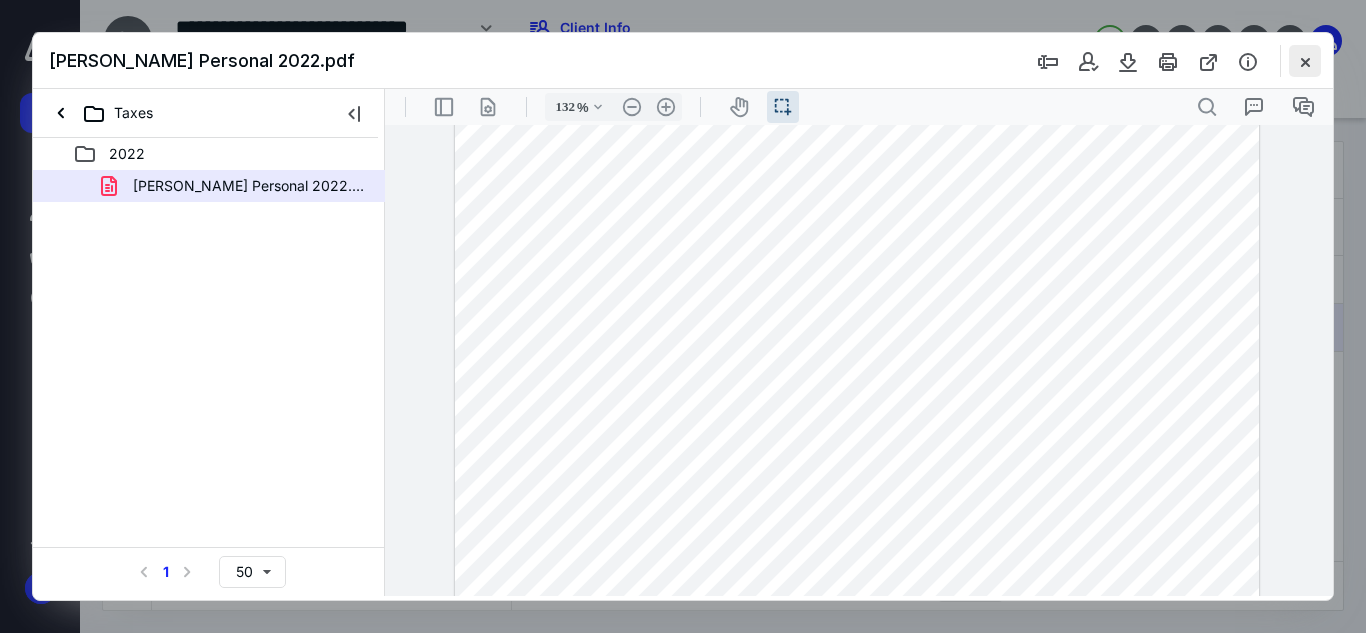 click at bounding box center [1305, 61] 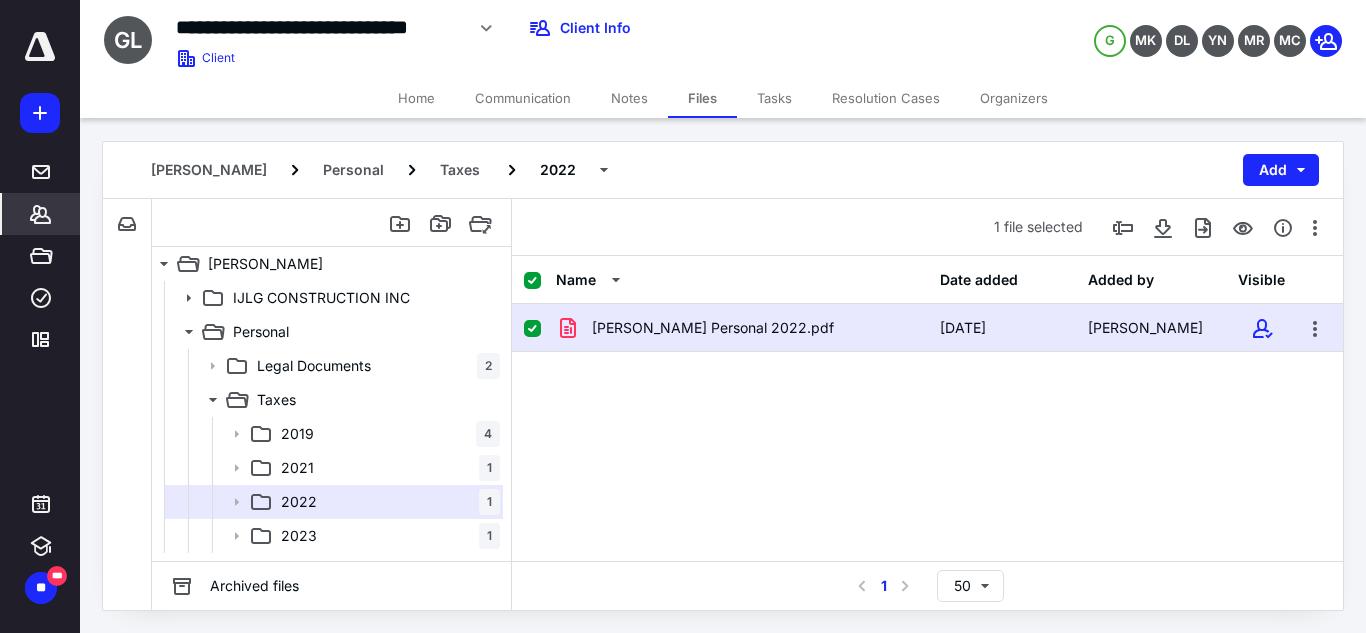 click 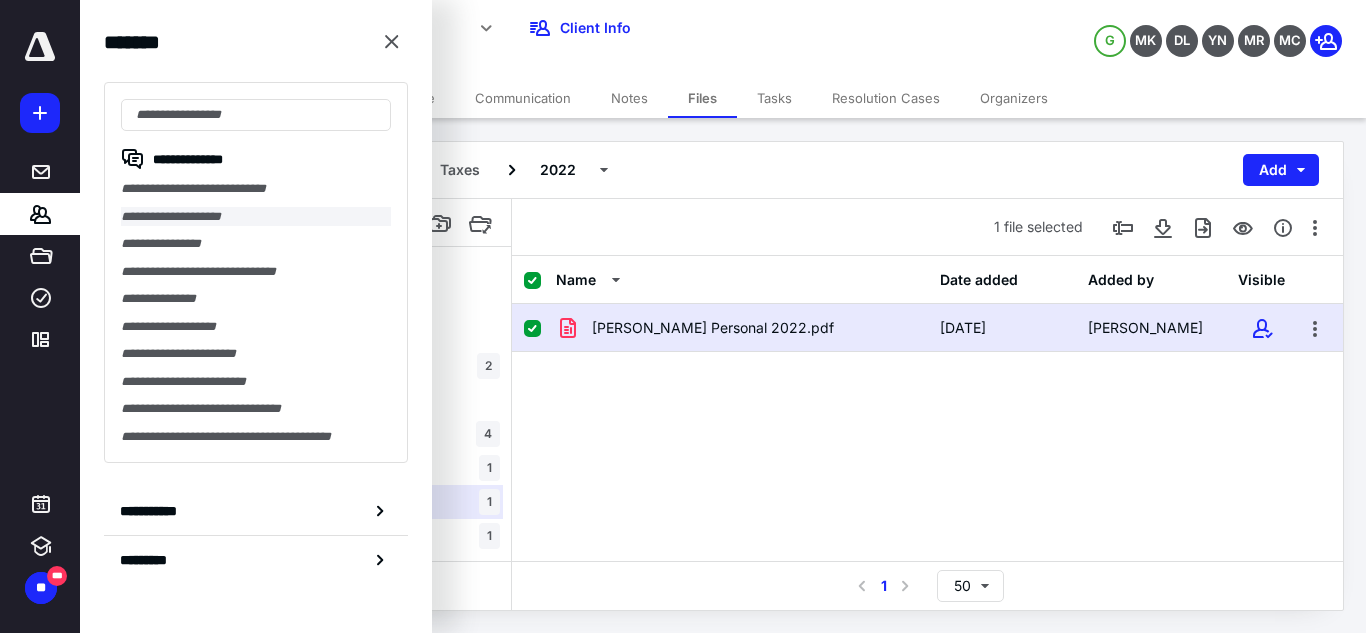 click on "**********" at bounding box center [256, 217] 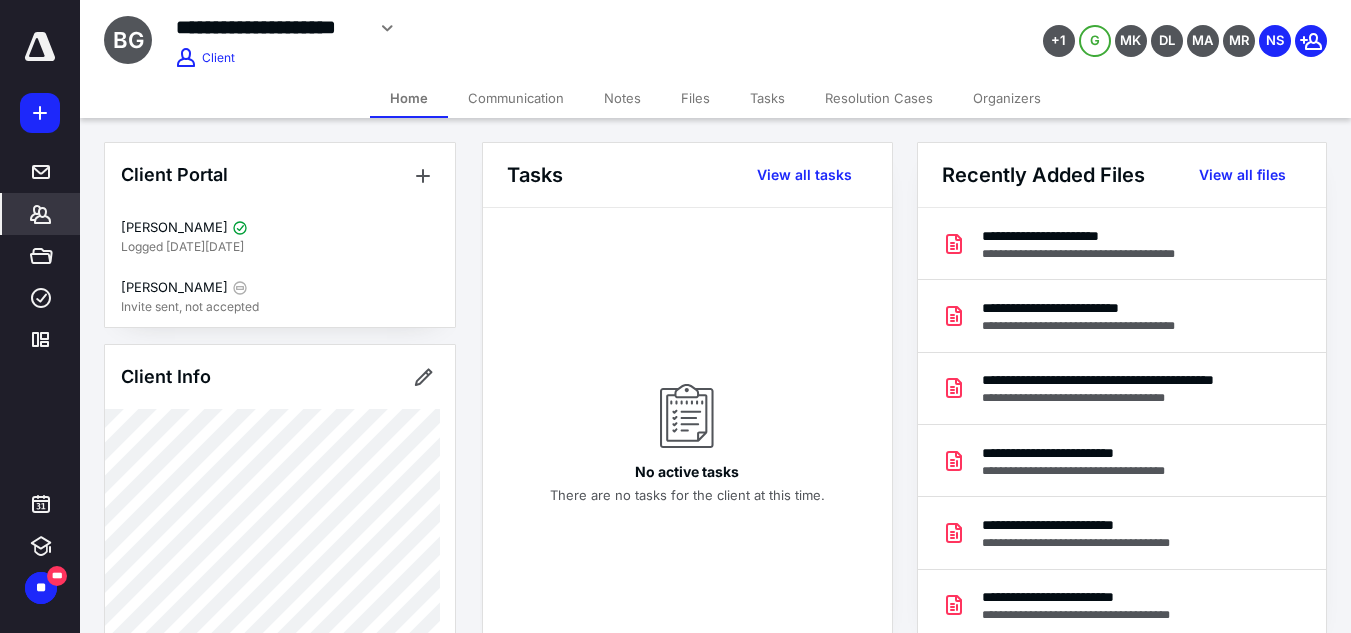 click on "Files" at bounding box center [695, 98] 